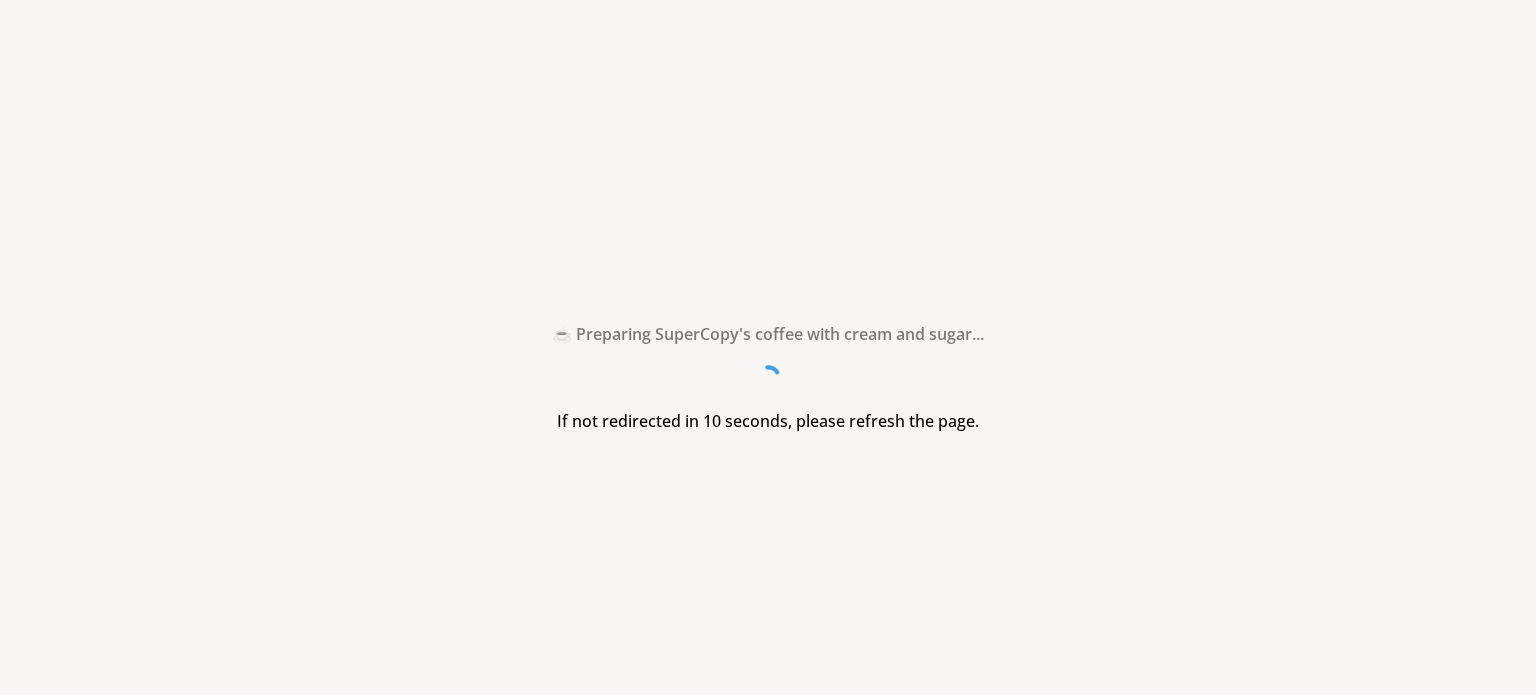 scroll, scrollTop: 0, scrollLeft: 0, axis: both 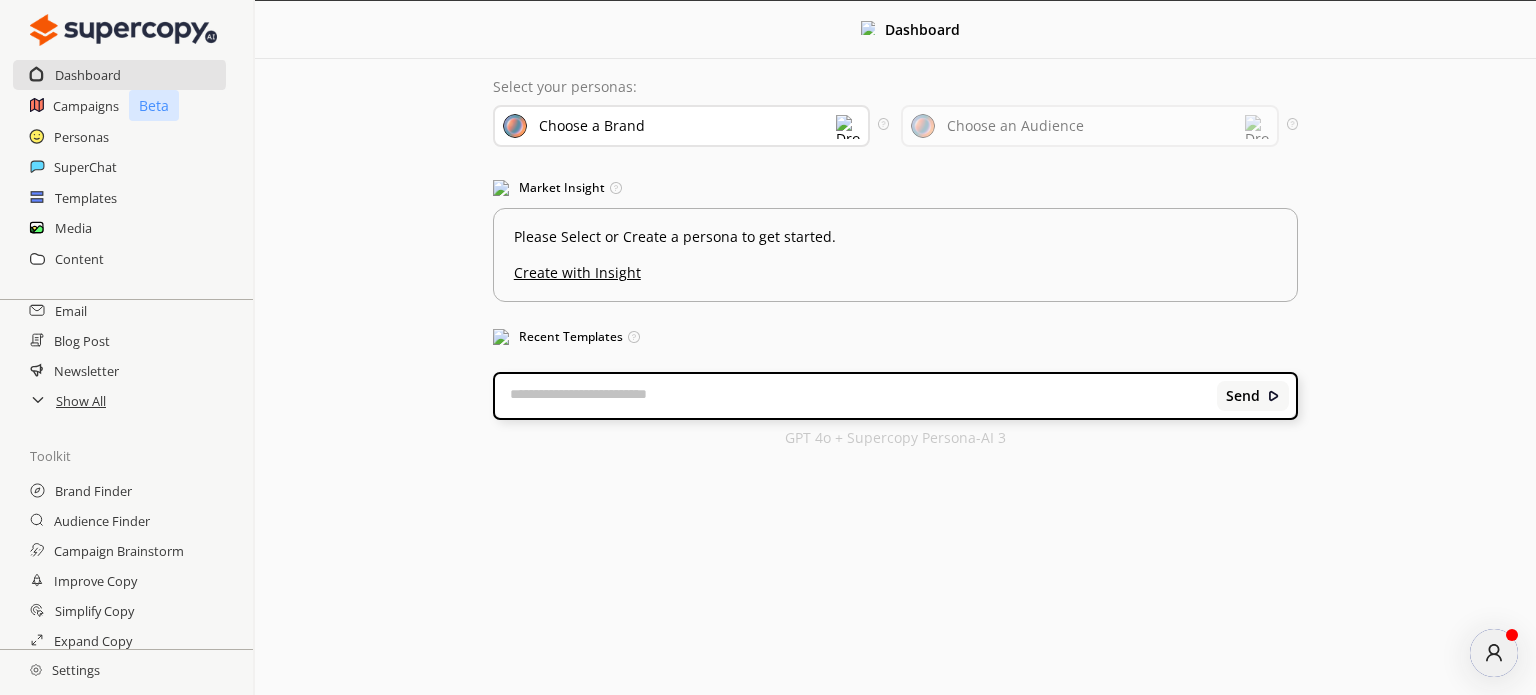 click 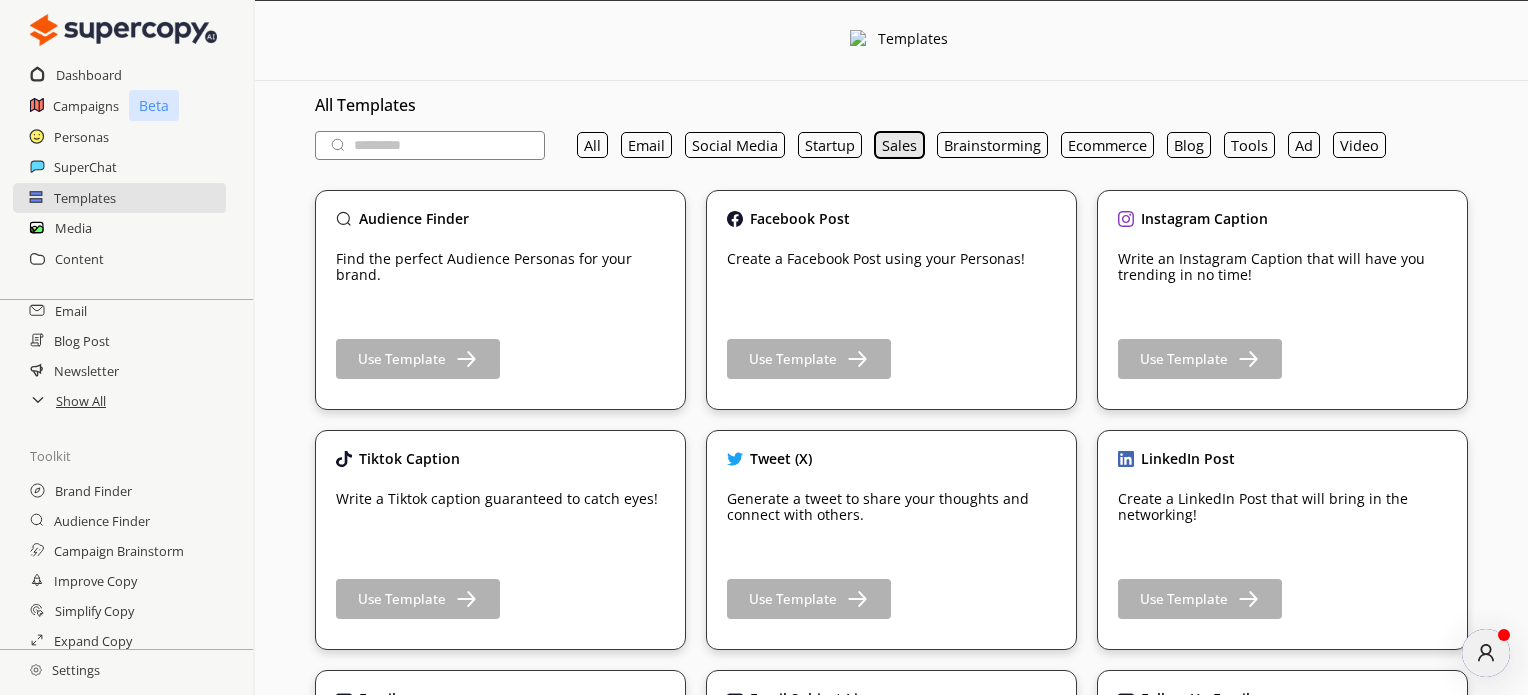 click on "Sales" at bounding box center [899, 145] 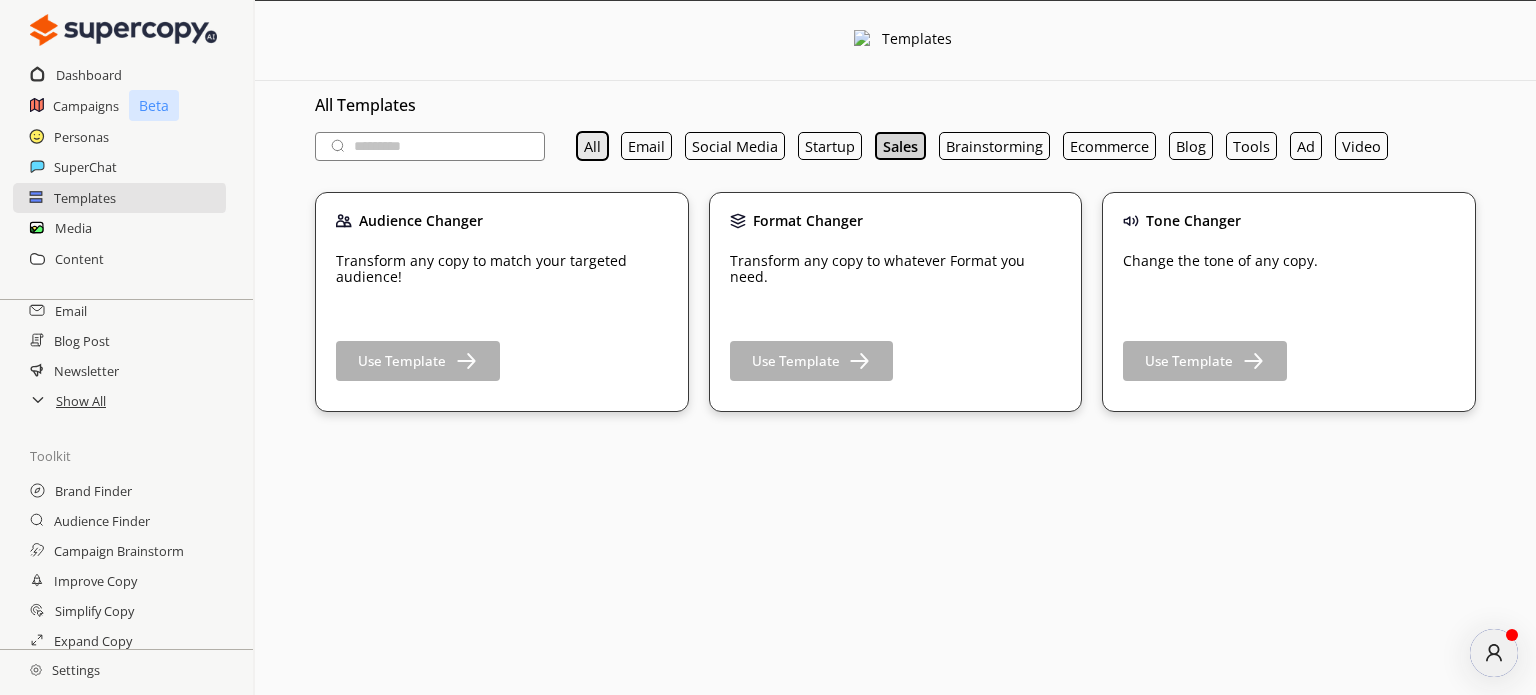 click on "All" at bounding box center (592, 146) 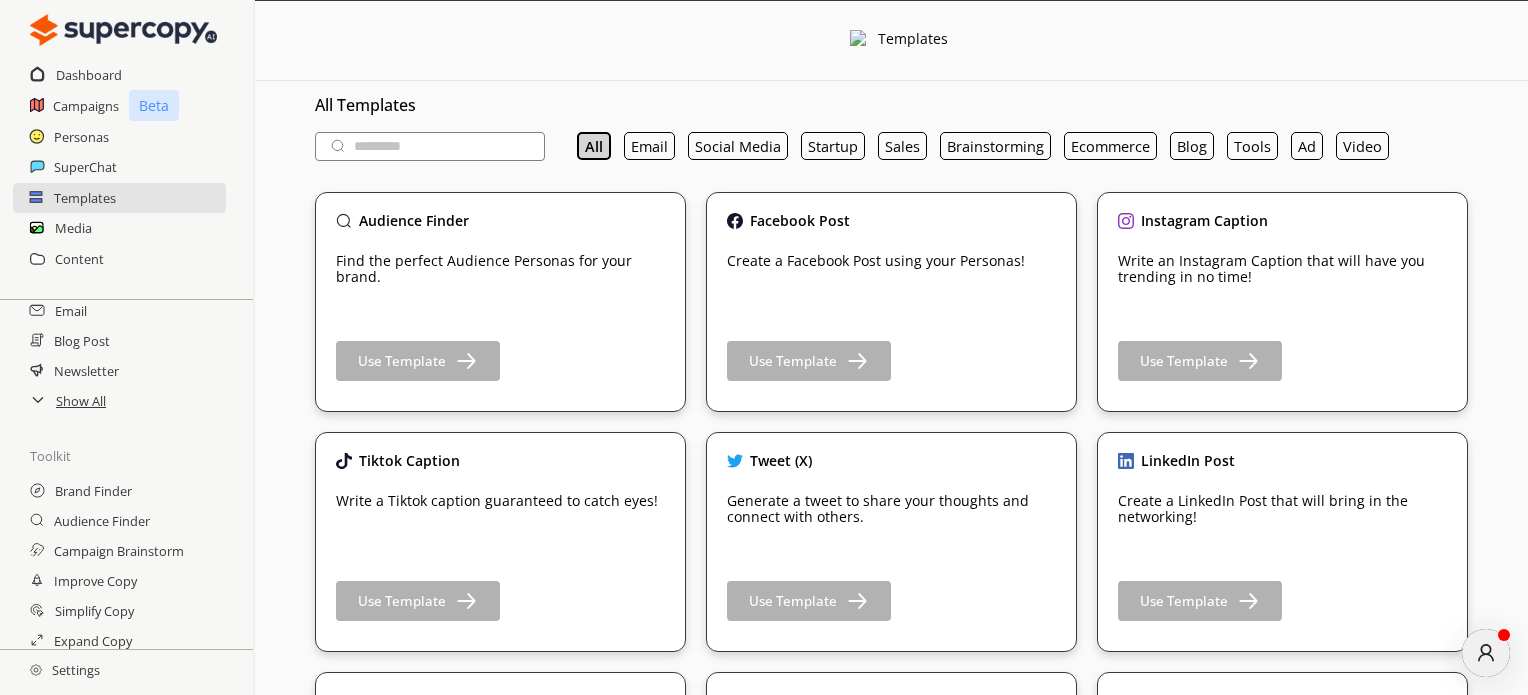click at bounding box center (430, 146) 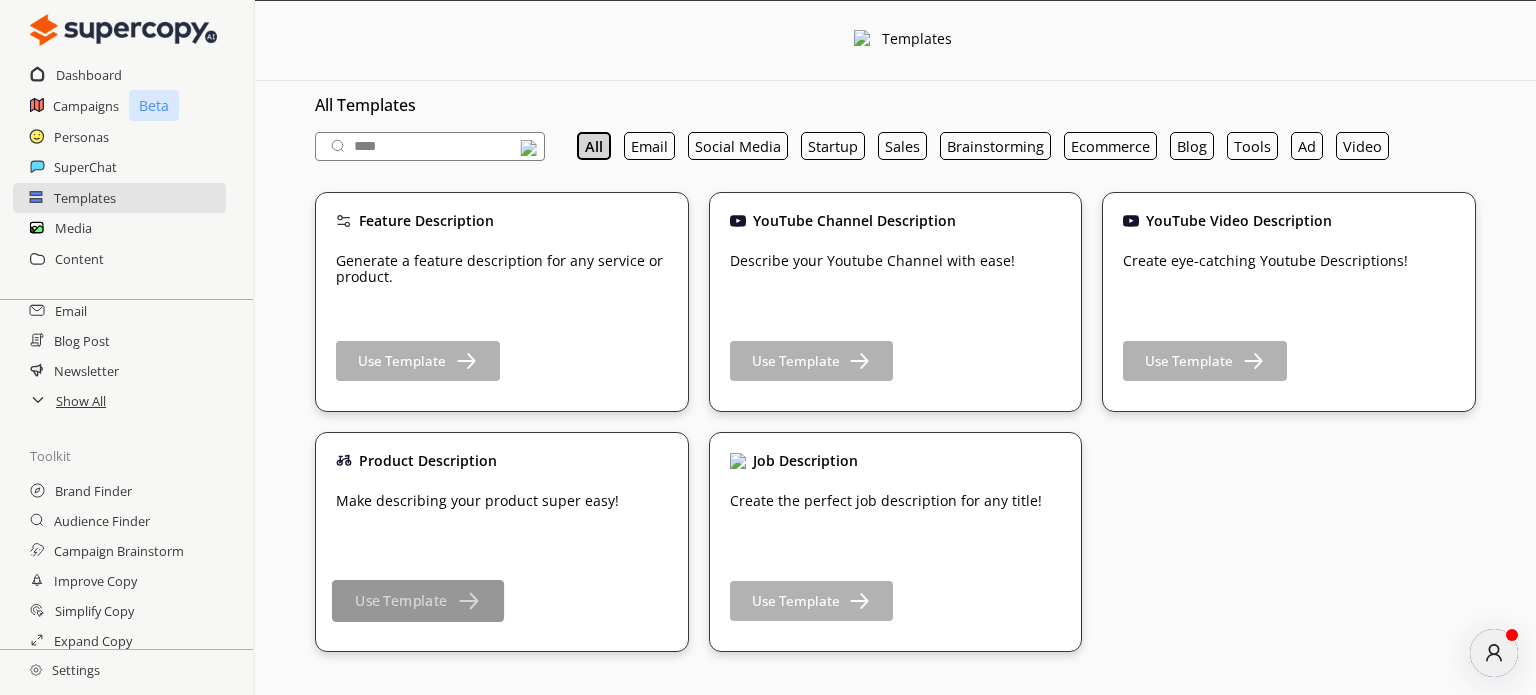 type on "****" 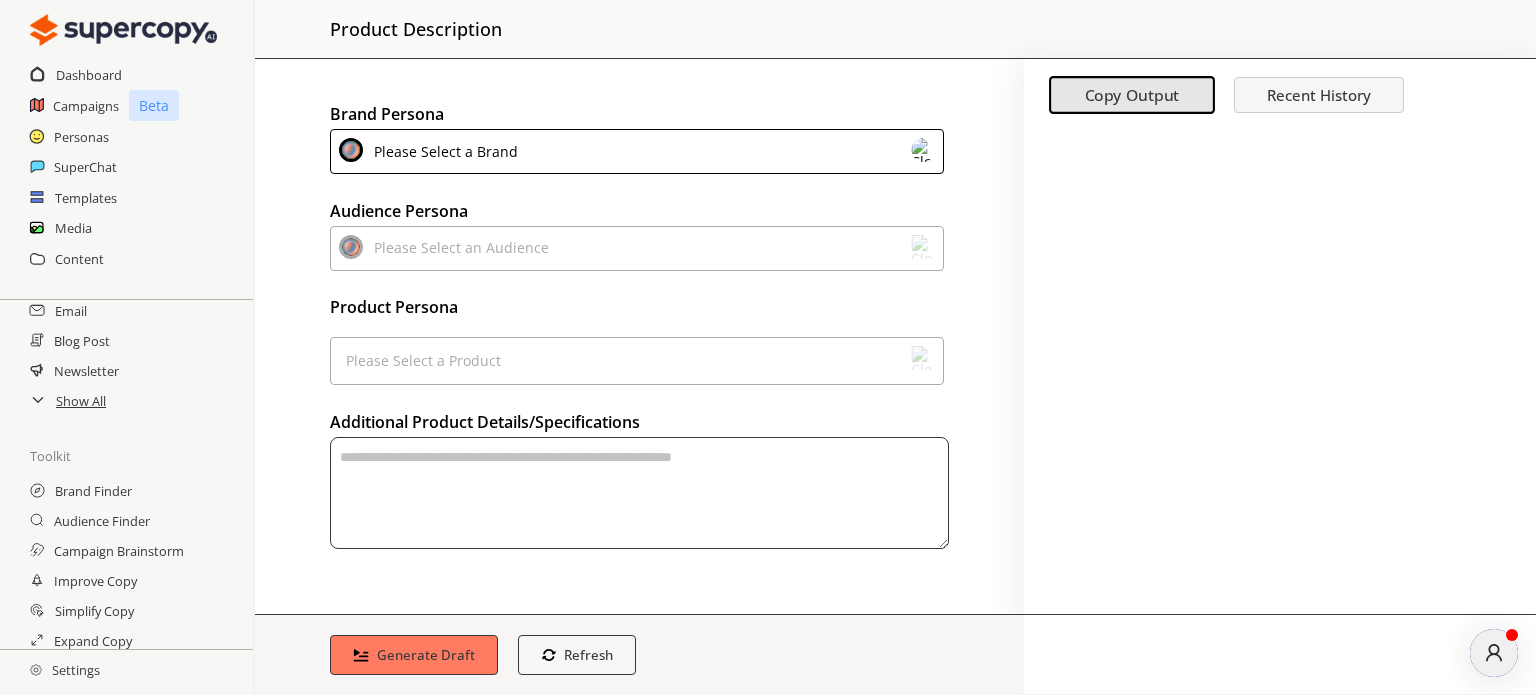 click on "Please Select a Brand" at bounding box center (442, 151) 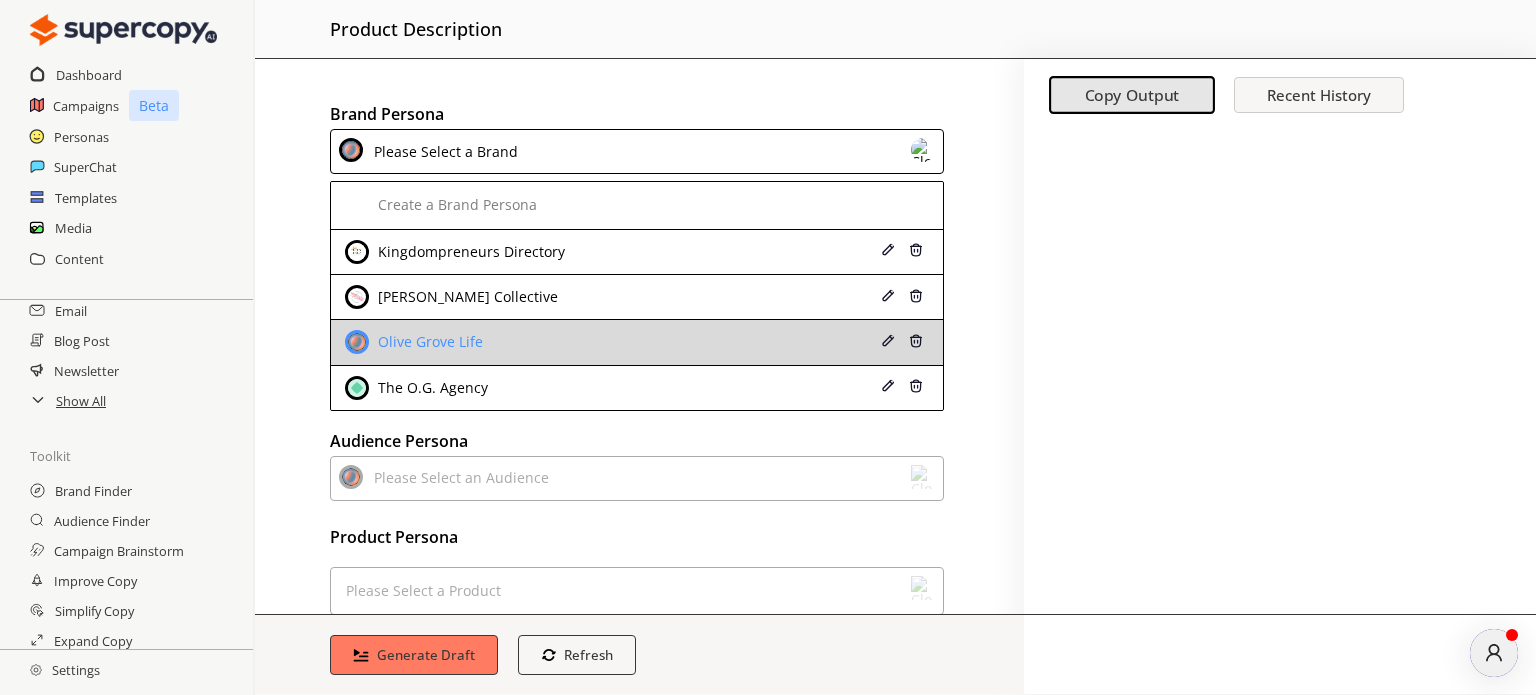 click on "Olive Grove Life" at bounding box center [428, 342] 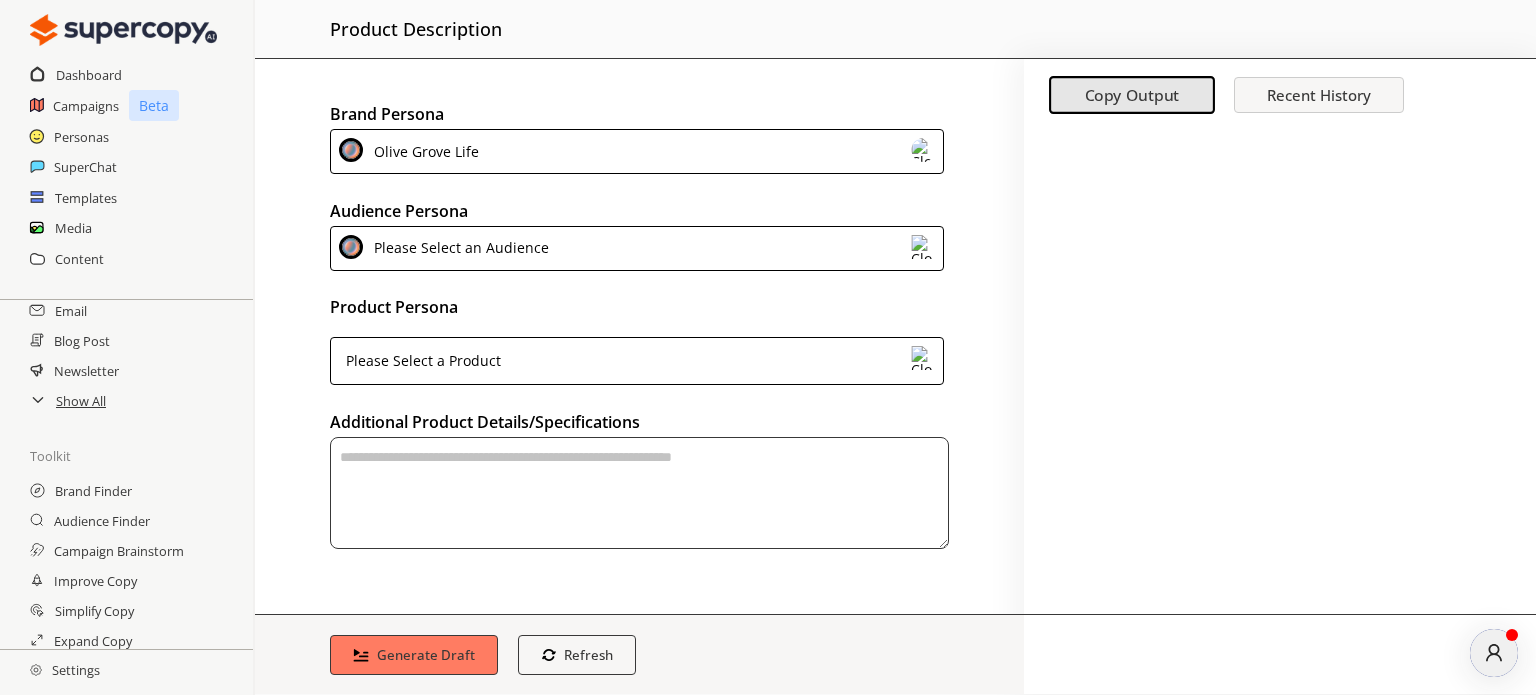 click on "Please Select an Audience" at bounding box center (458, 248) 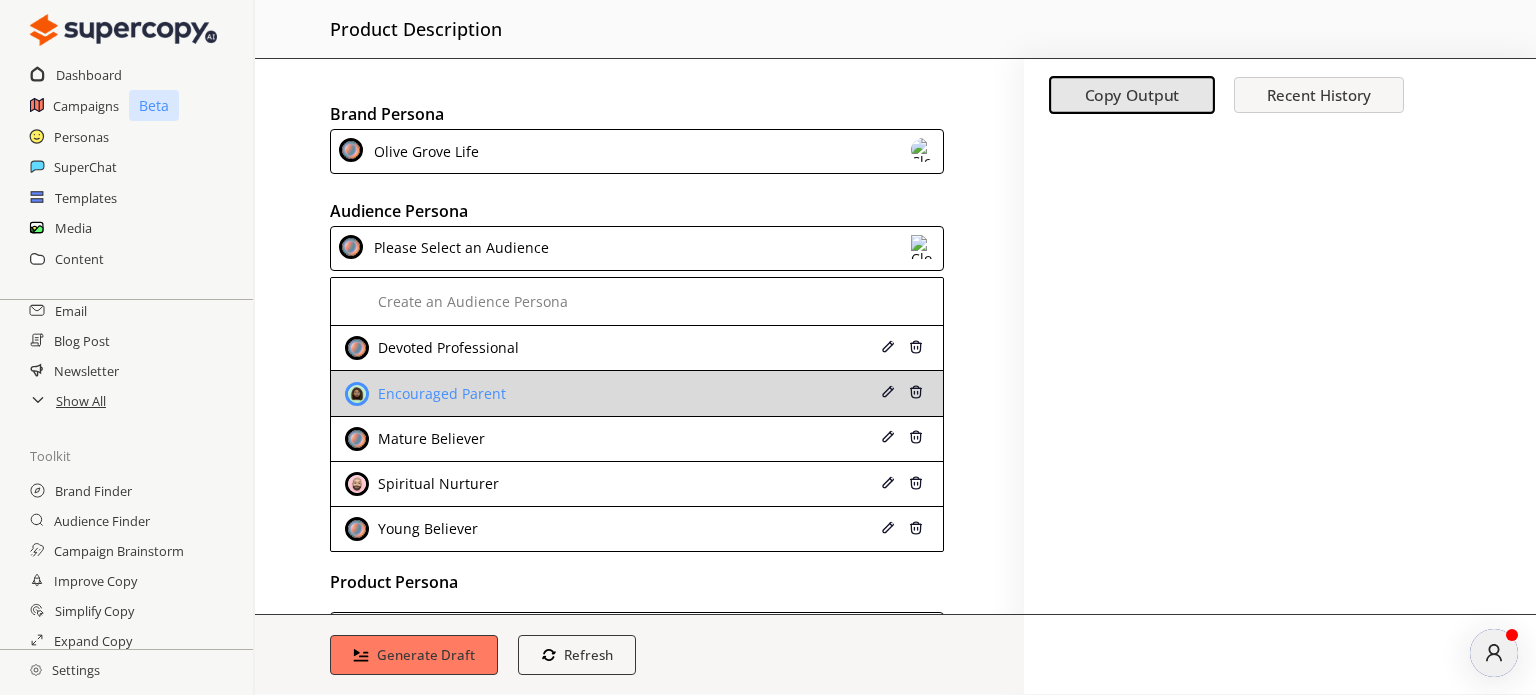 click on "Encouraged Parent" at bounding box center [439, 394] 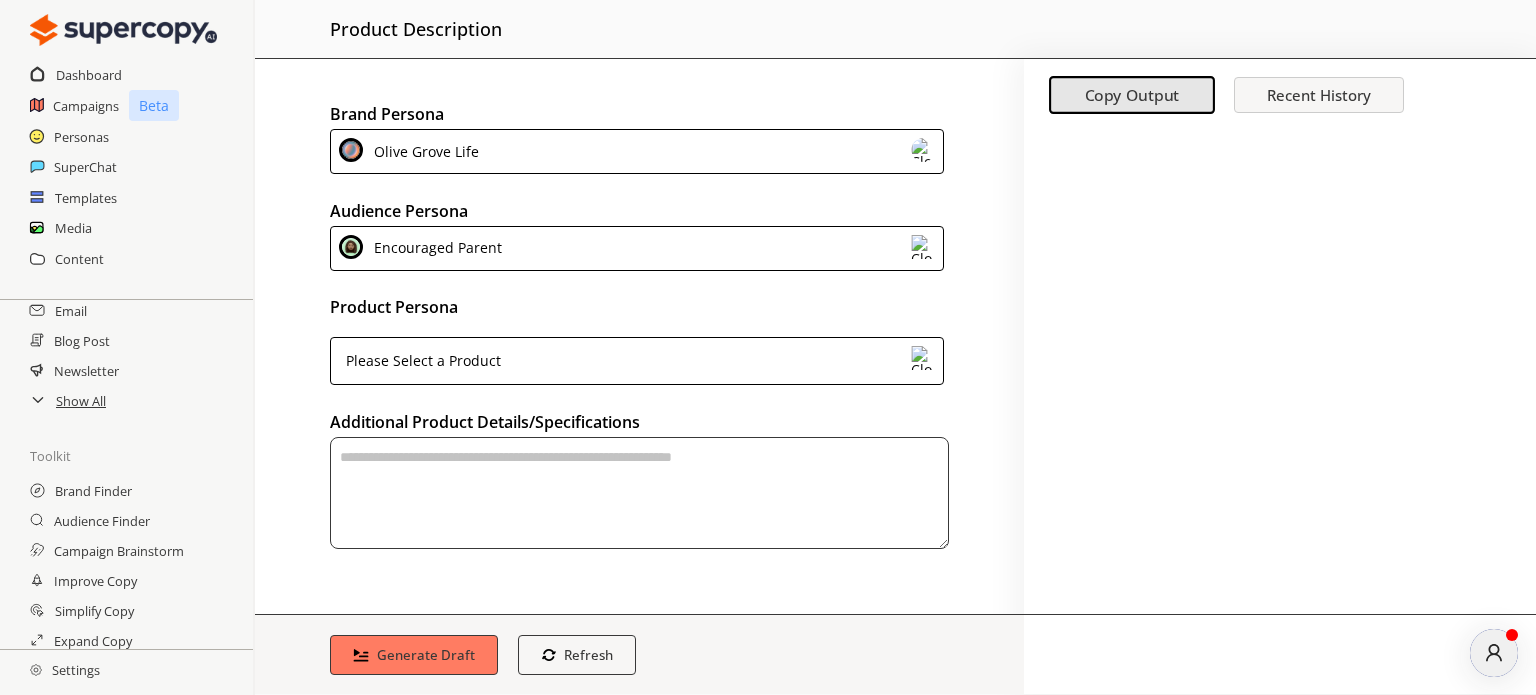 click on "Please Select a Product" at bounding box center (637, 361) 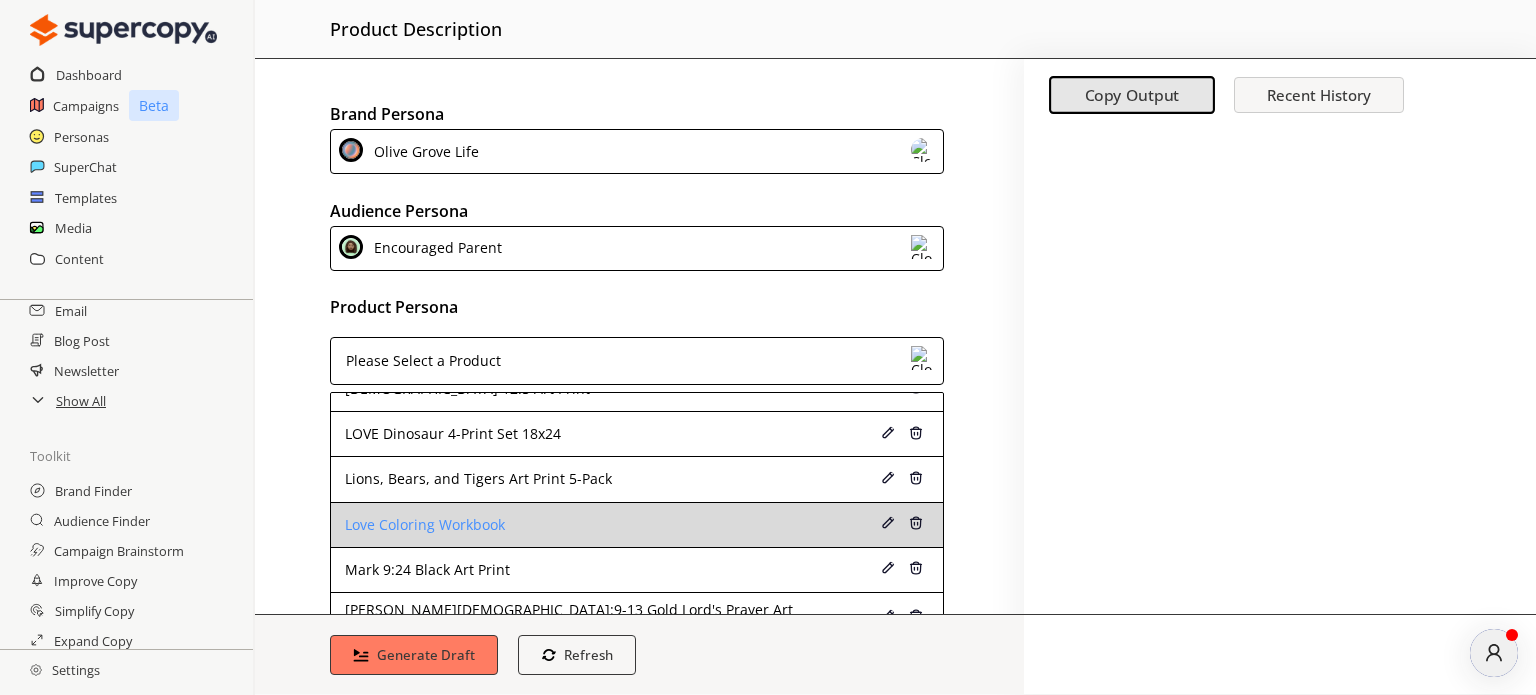 scroll, scrollTop: 2300, scrollLeft: 0, axis: vertical 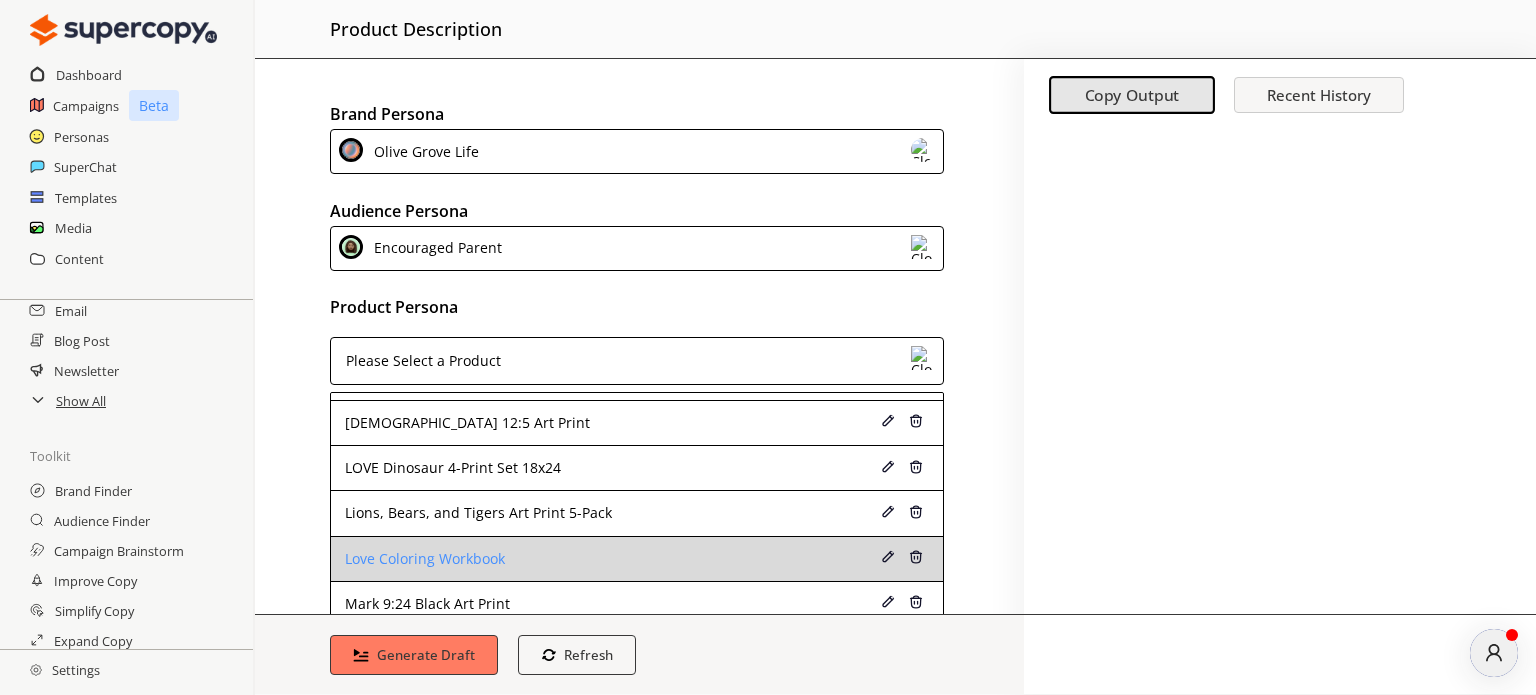 click on "Love Coloring Workbook" at bounding box center [584, 559] 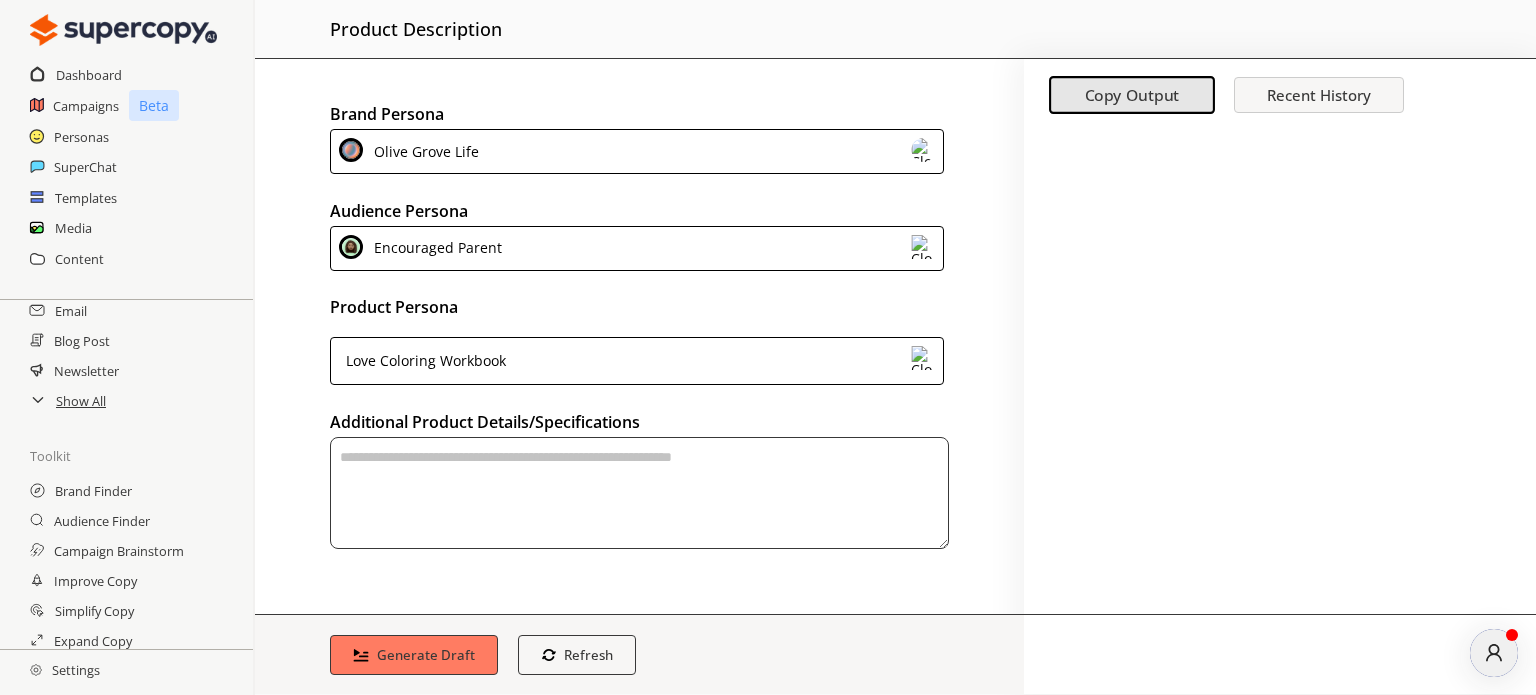 click at bounding box center [639, 493] 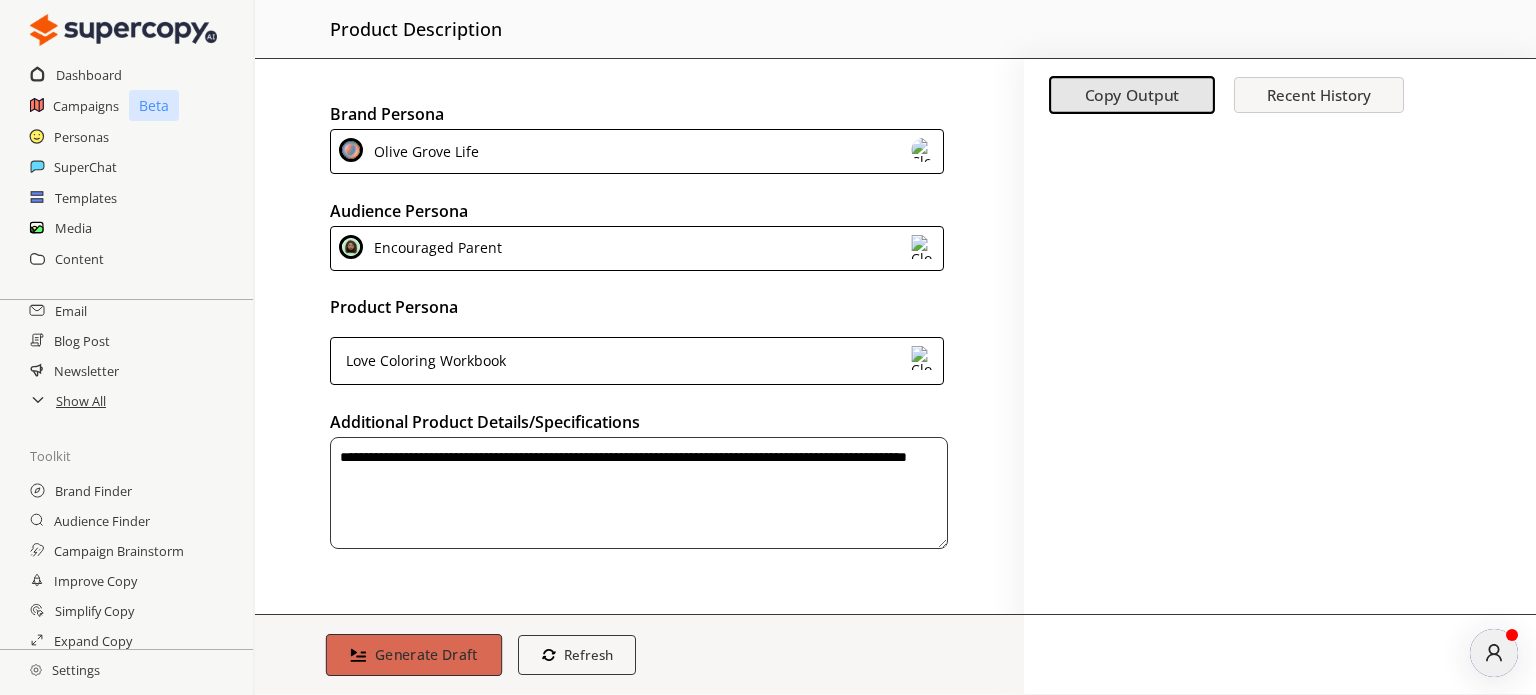 type on "**********" 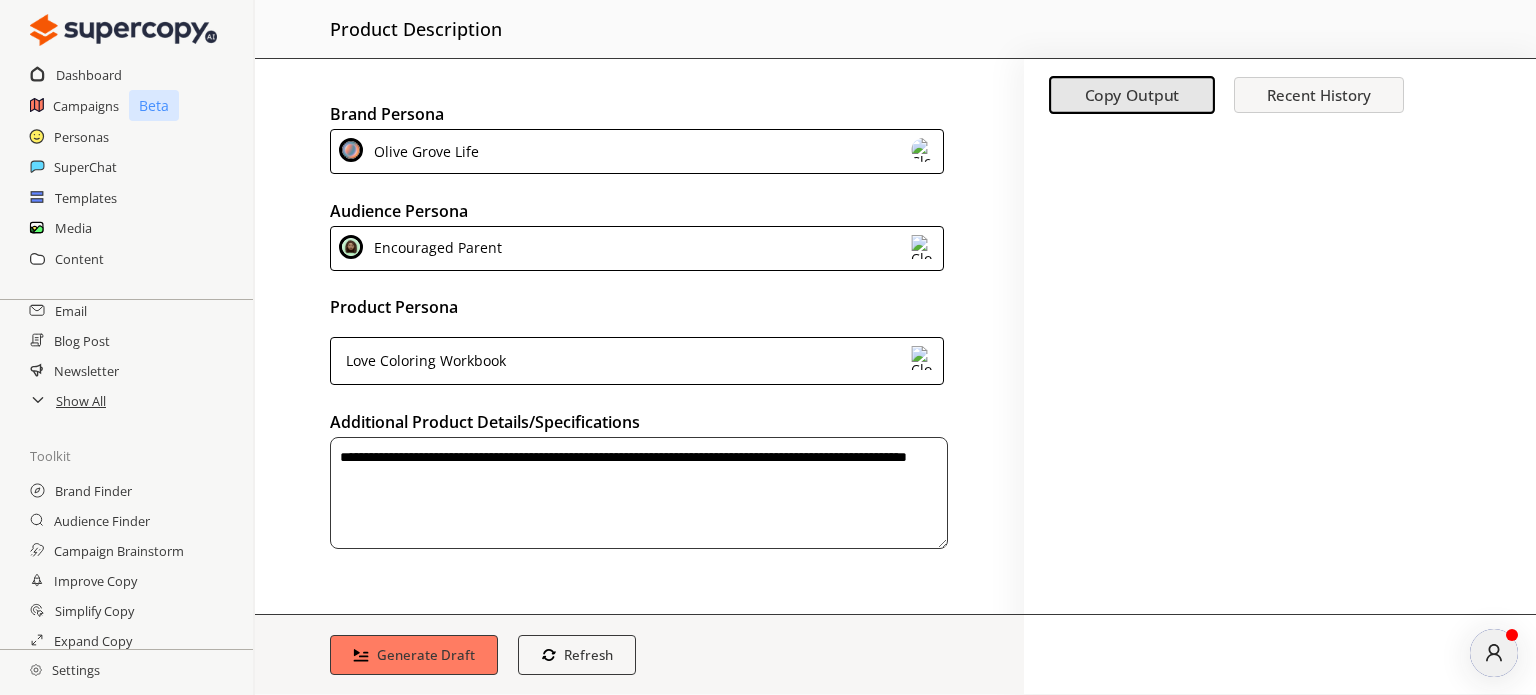drag, startPoint x: 415, startPoint y: 659, endPoint x: 600, endPoint y: 508, distance: 238.80118 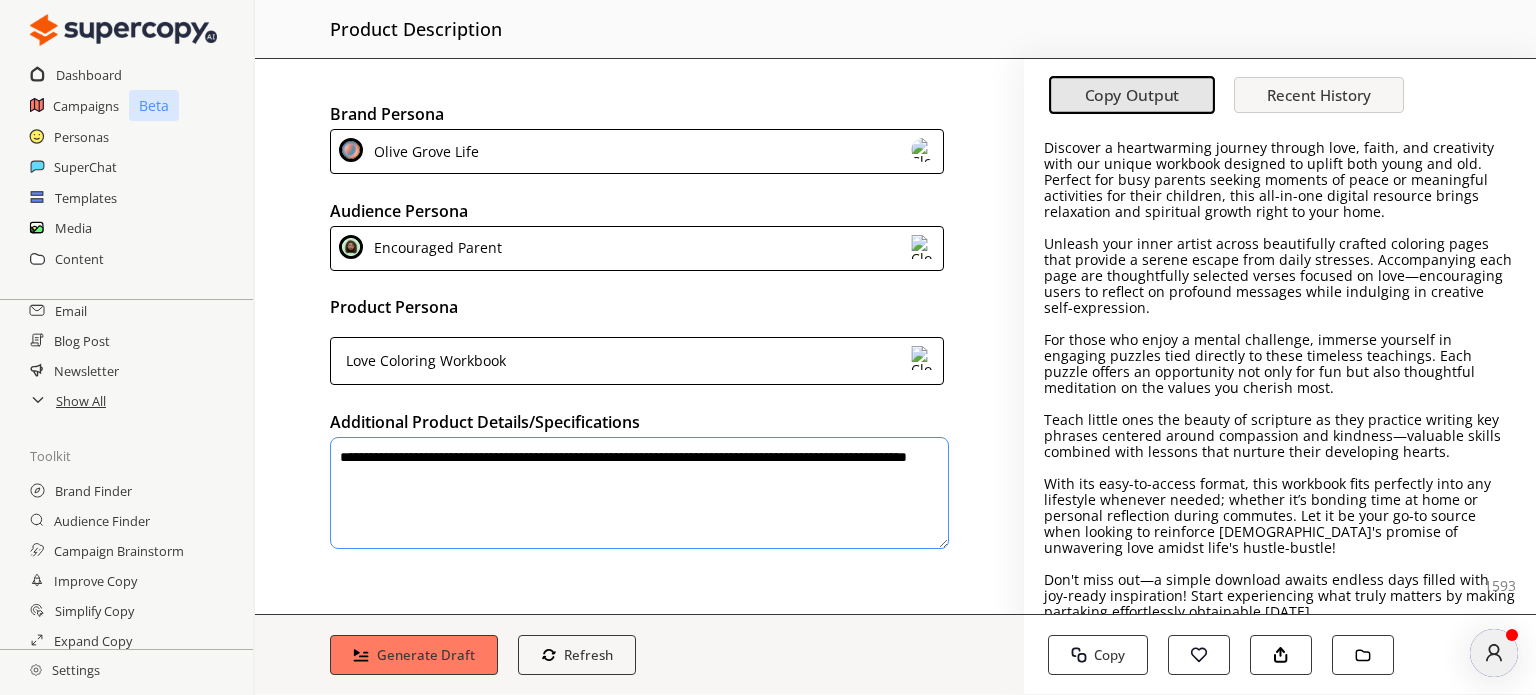 scroll, scrollTop: 11, scrollLeft: 0, axis: vertical 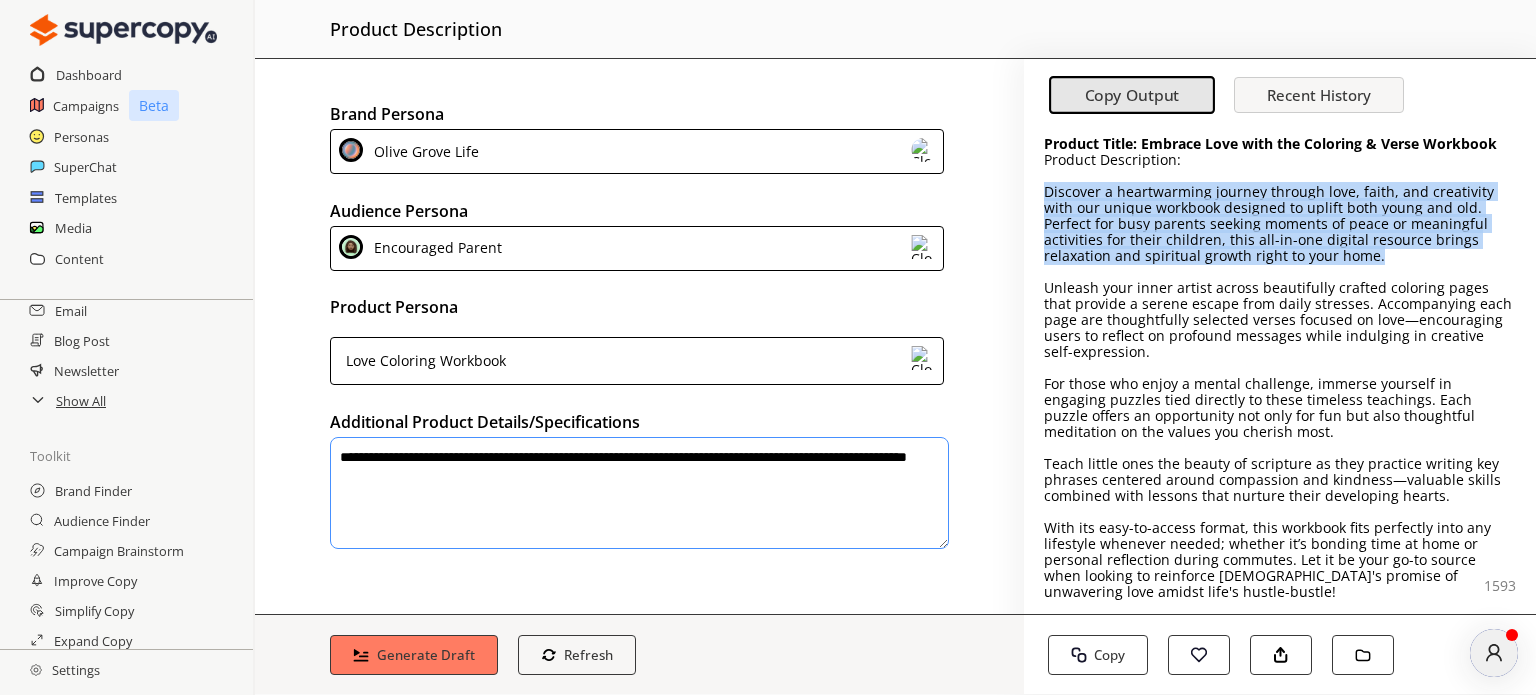 drag, startPoint x: 1043, startPoint y: 185, endPoint x: 1373, endPoint y: 263, distance: 339.0929 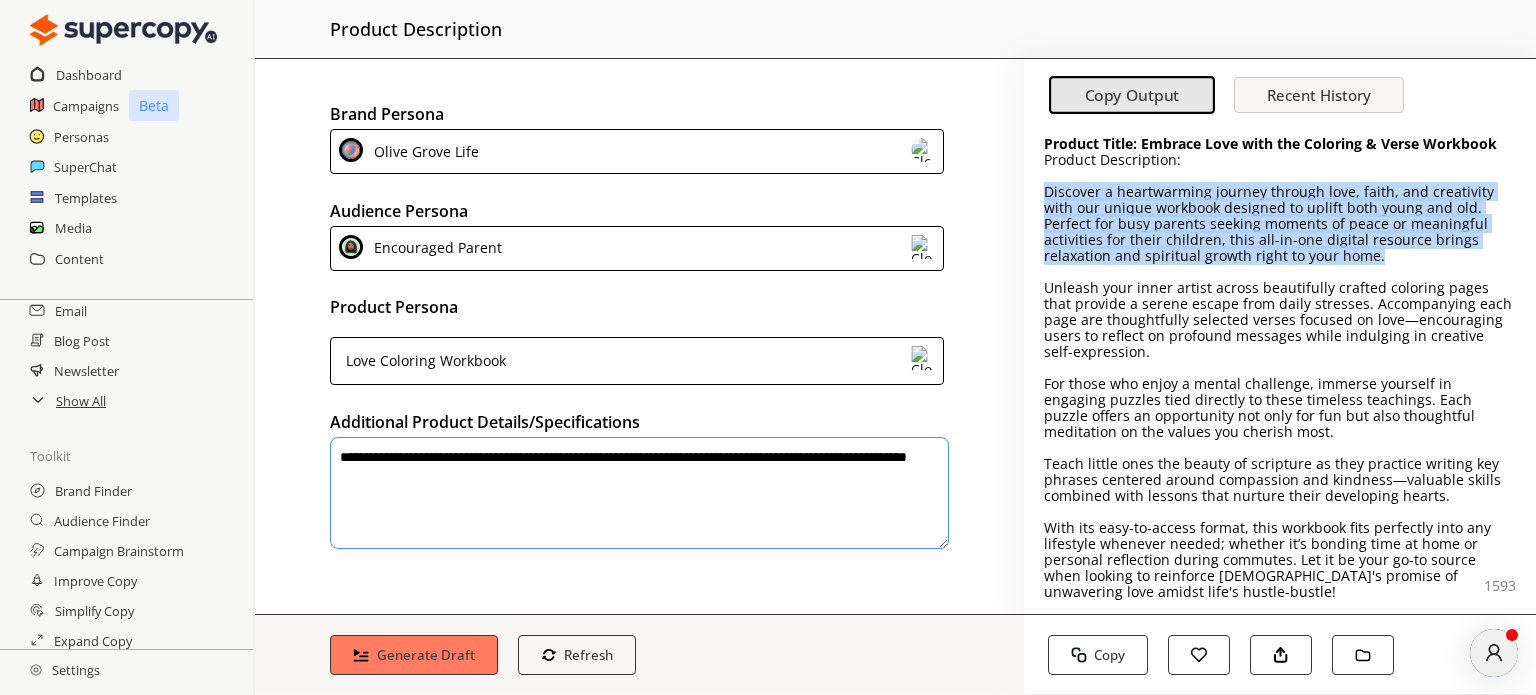 click on "Discover a heartwarming journey through love, faith, and creativity with our unique workbook designed to uplift both young and old. Perfect for busy parents seeking moments of peace or meaningful activities for their children, this all-in-one digital resource brings relaxation and spiritual growth right to your home." at bounding box center (1280, 224) 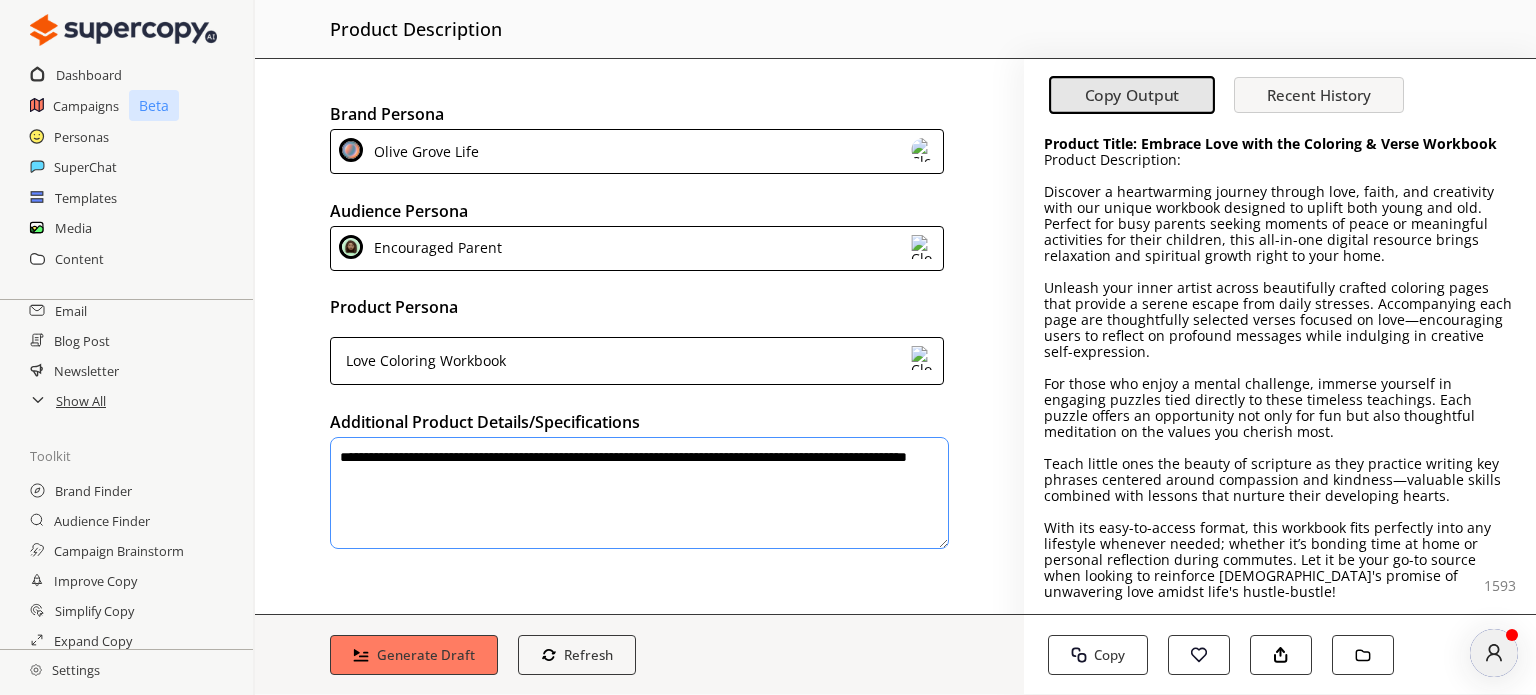 click on "Love Coloring Workbook" at bounding box center [637, 361] 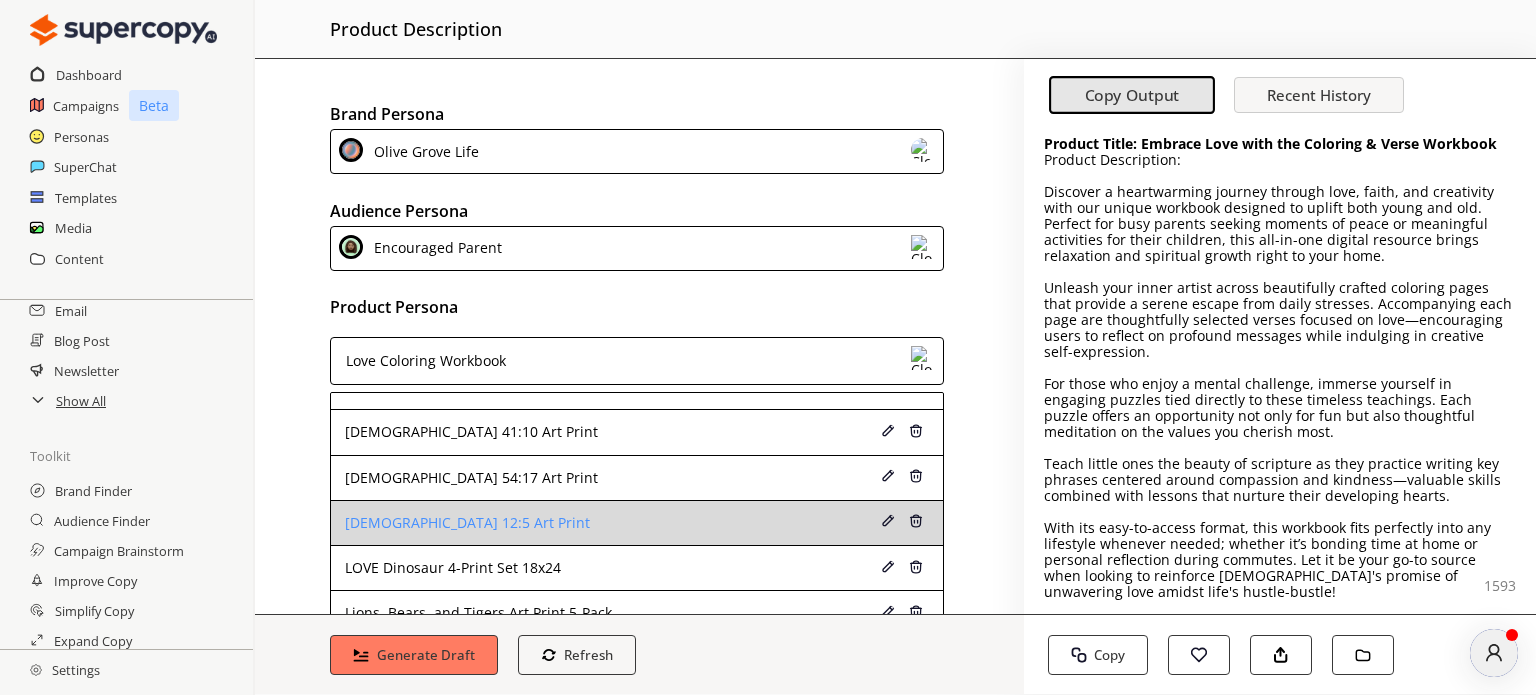 scroll, scrollTop: 2661, scrollLeft: 0, axis: vertical 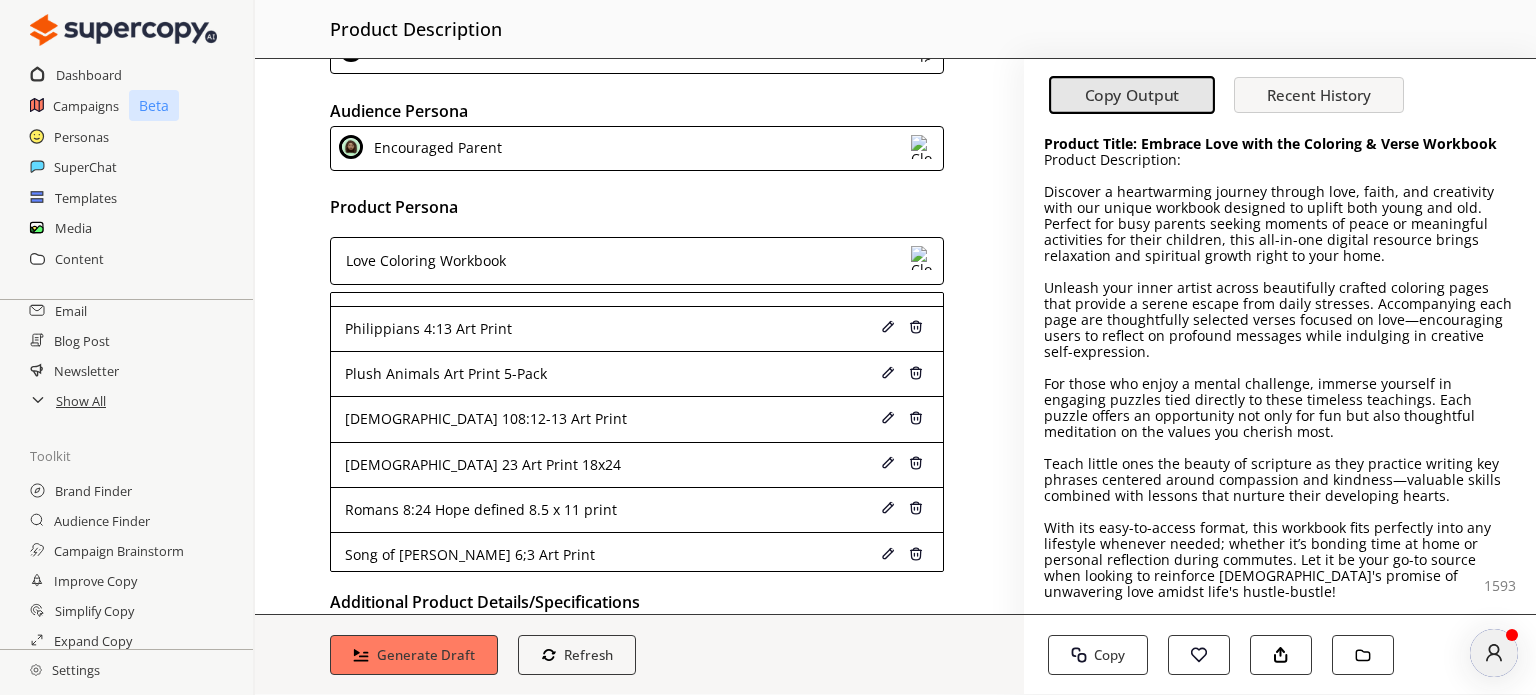 click on "Spiritual Identity Coloring Workbook" at bounding box center [584, 600] 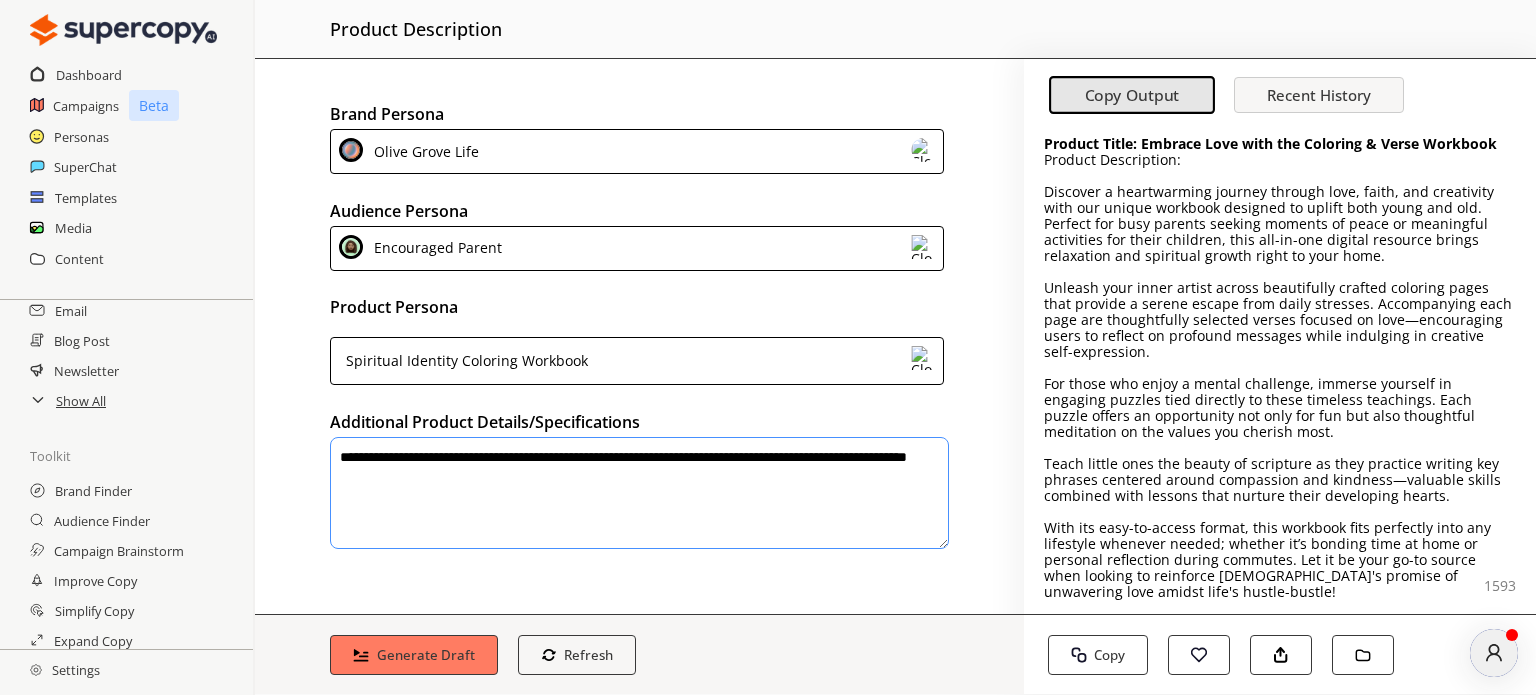 scroll, scrollTop: 0, scrollLeft: 0, axis: both 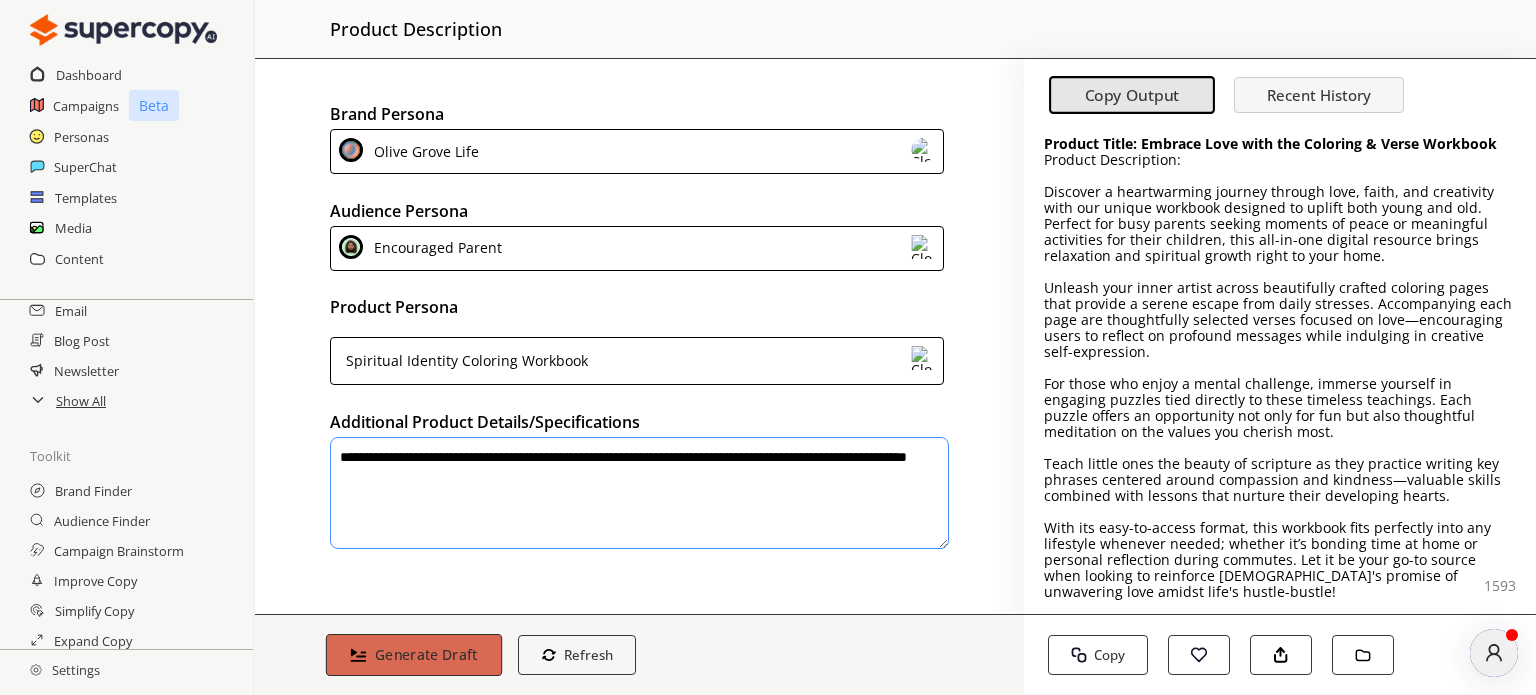 drag, startPoint x: 418, startPoint y: 655, endPoint x: 429, endPoint y: 630, distance: 27.313 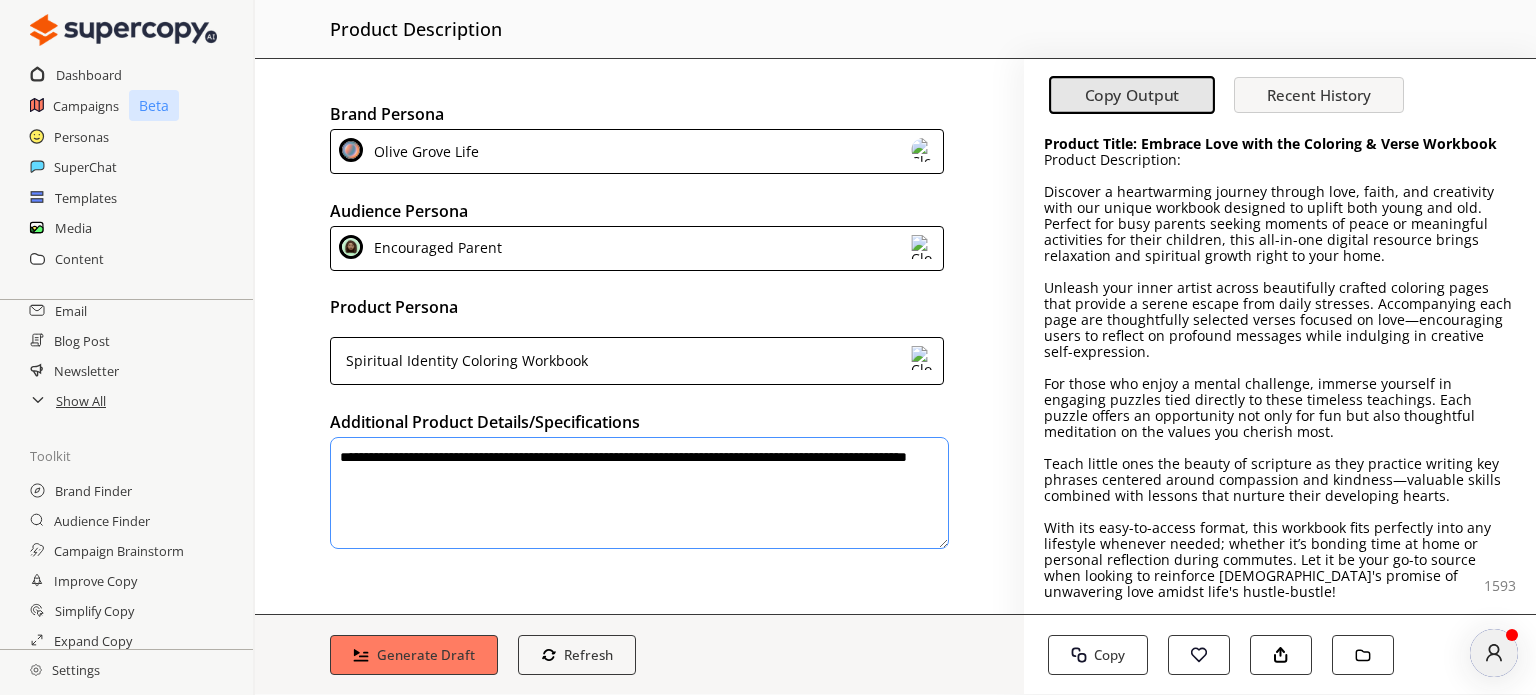 click on "Generate Draft" at bounding box center [426, 655] 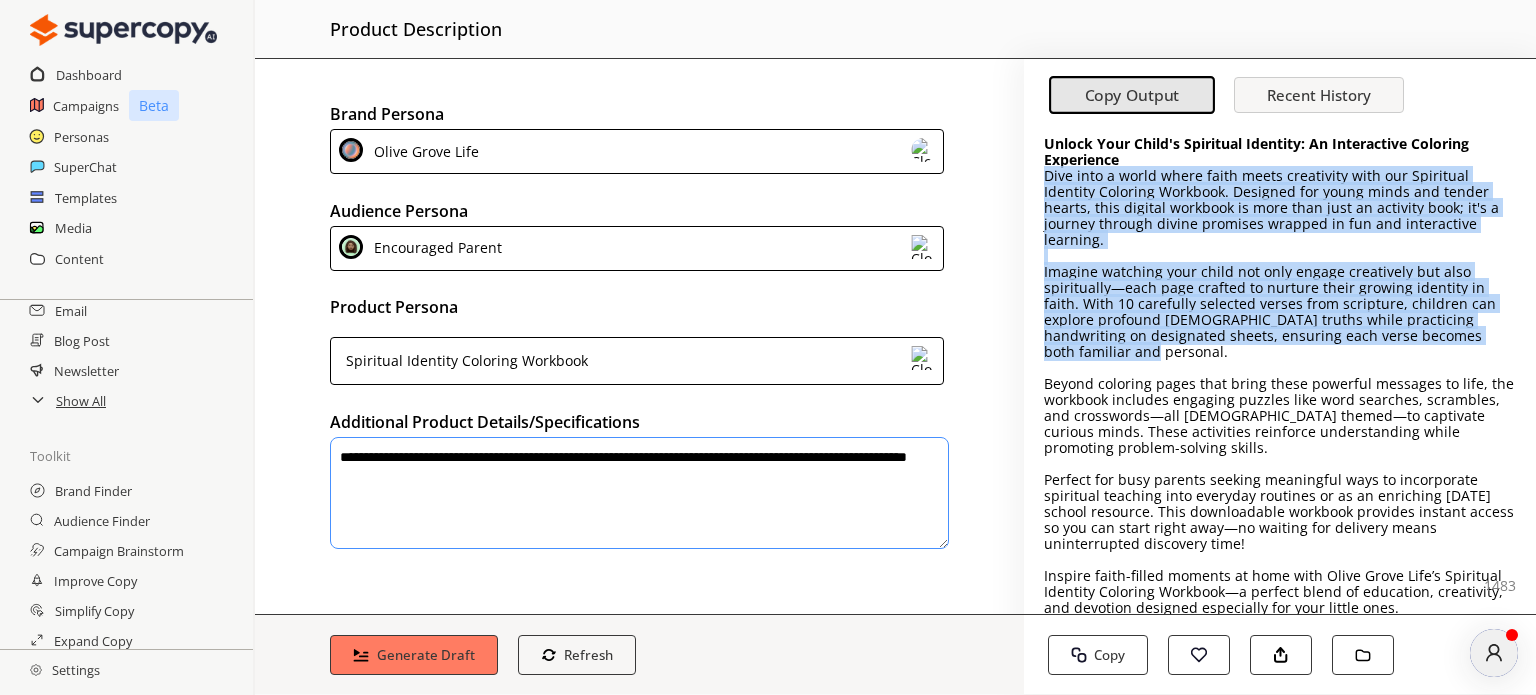 drag, startPoint x: 1041, startPoint y: 176, endPoint x: 1478, endPoint y: 318, distance: 459.4921 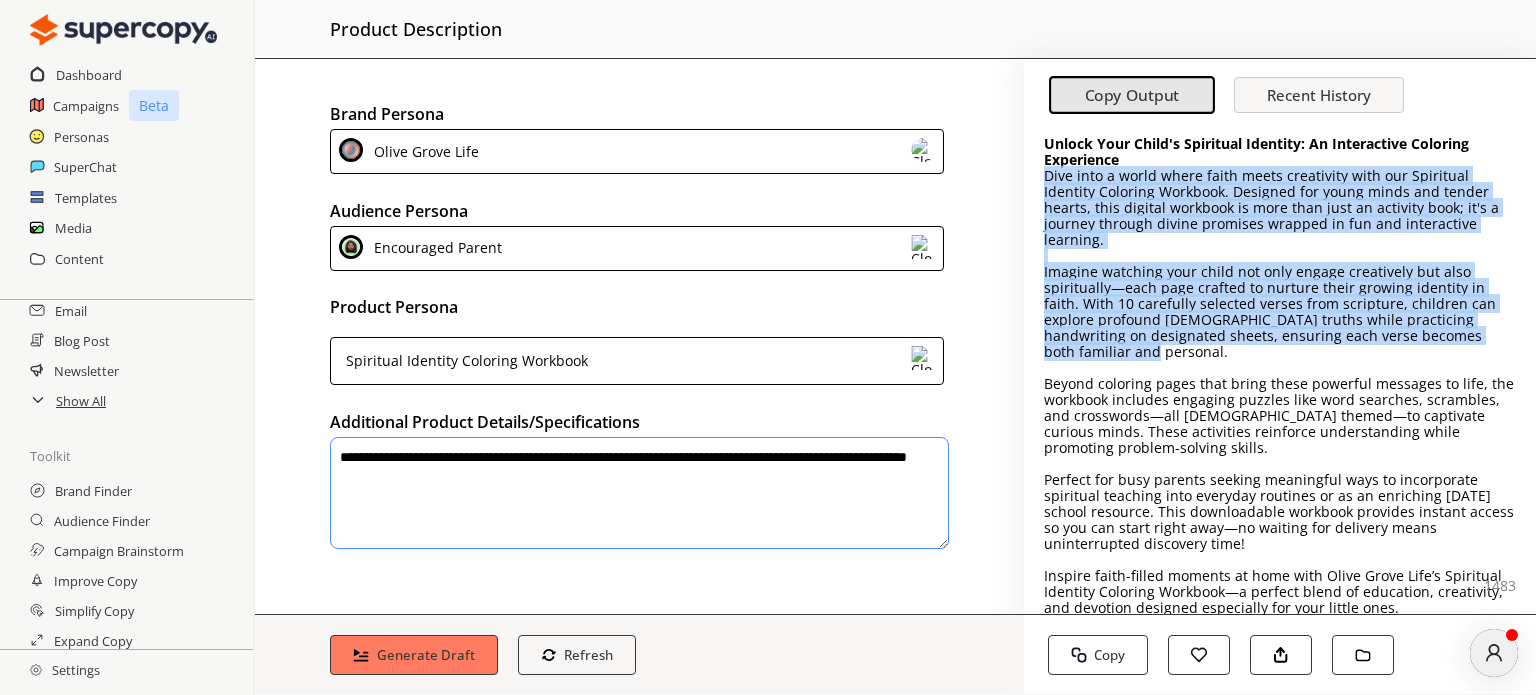 click on "Unlock Your Child's Spiritual Identity: An Interactive Coloring Experience Dive into a world where faith meets creativity with our Spiritual Identity Coloring Workbook. Designed for young minds and tender hearts, this digital workbook is more than just an activity book; it's a journey through divine promises wrapped in fun and interactive learning.
Imagine watching your child not only engage creatively but also spiritually—each page crafted to nurture their growing identity in faith. With 10 carefully selected verses from scripture, children can explore profound [DEMOGRAPHIC_DATA] truths while practicing handwriting on designated sheets, ensuring each verse becomes both familiar and personal.
Beyond coloring pages that bring these powerful messages to life, the workbook includes engaging puzzles like word searches, scrambles, and crosswords—all [DEMOGRAPHIC_DATA] themed—to captivate curious minds. These activities reinforce understanding while promoting problem-solving skills.
[Link To Purchase]" at bounding box center (1280, 371) 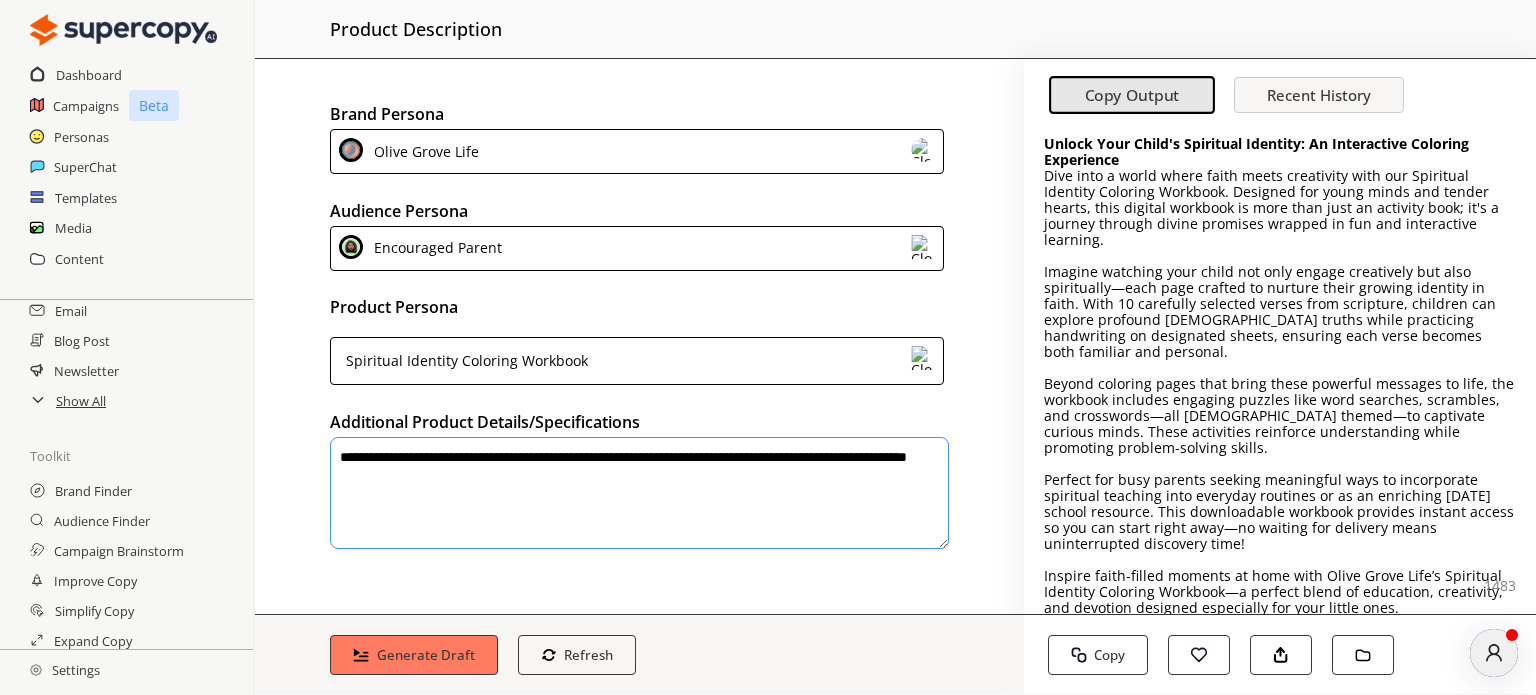 click on "Spiritual Identity Coloring Workbook" at bounding box center [637, 361] 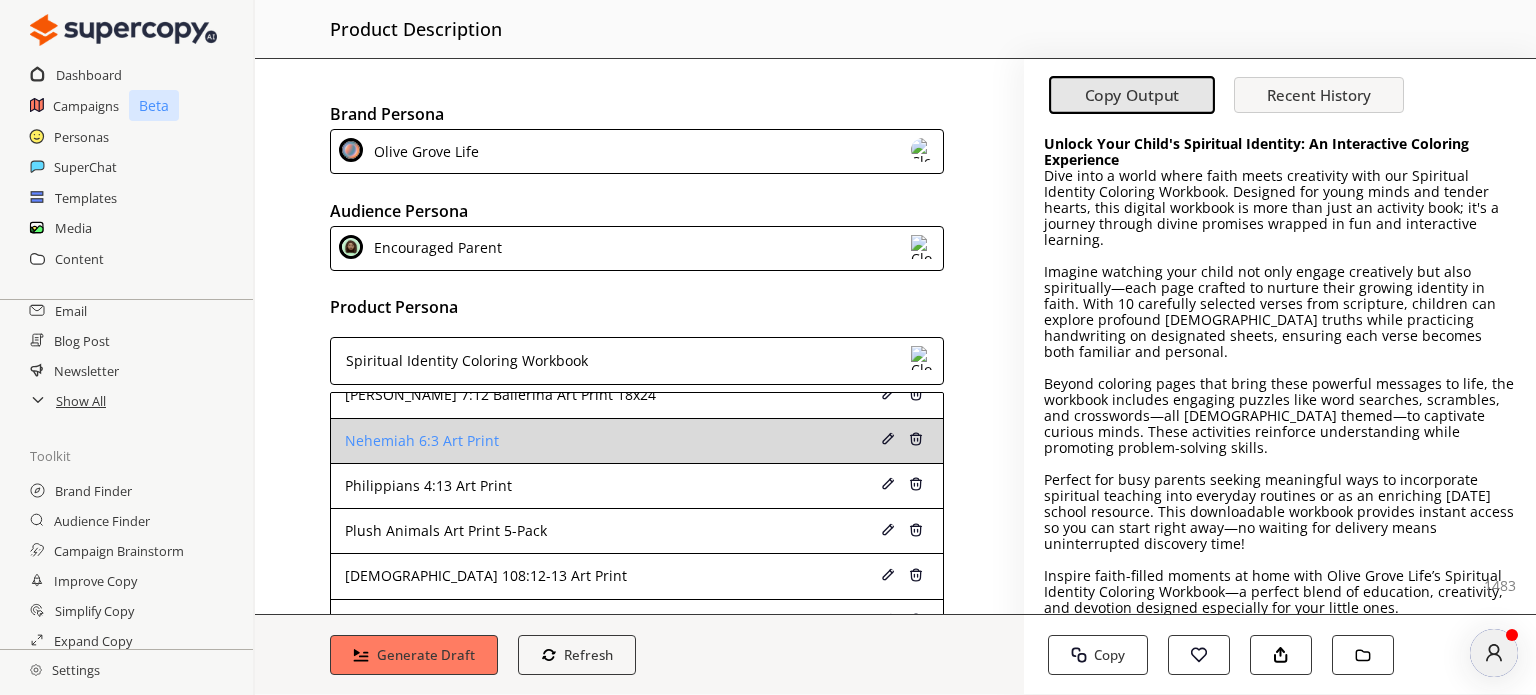scroll, scrollTop: 2661, scrollLeft: 0, axis: vertical 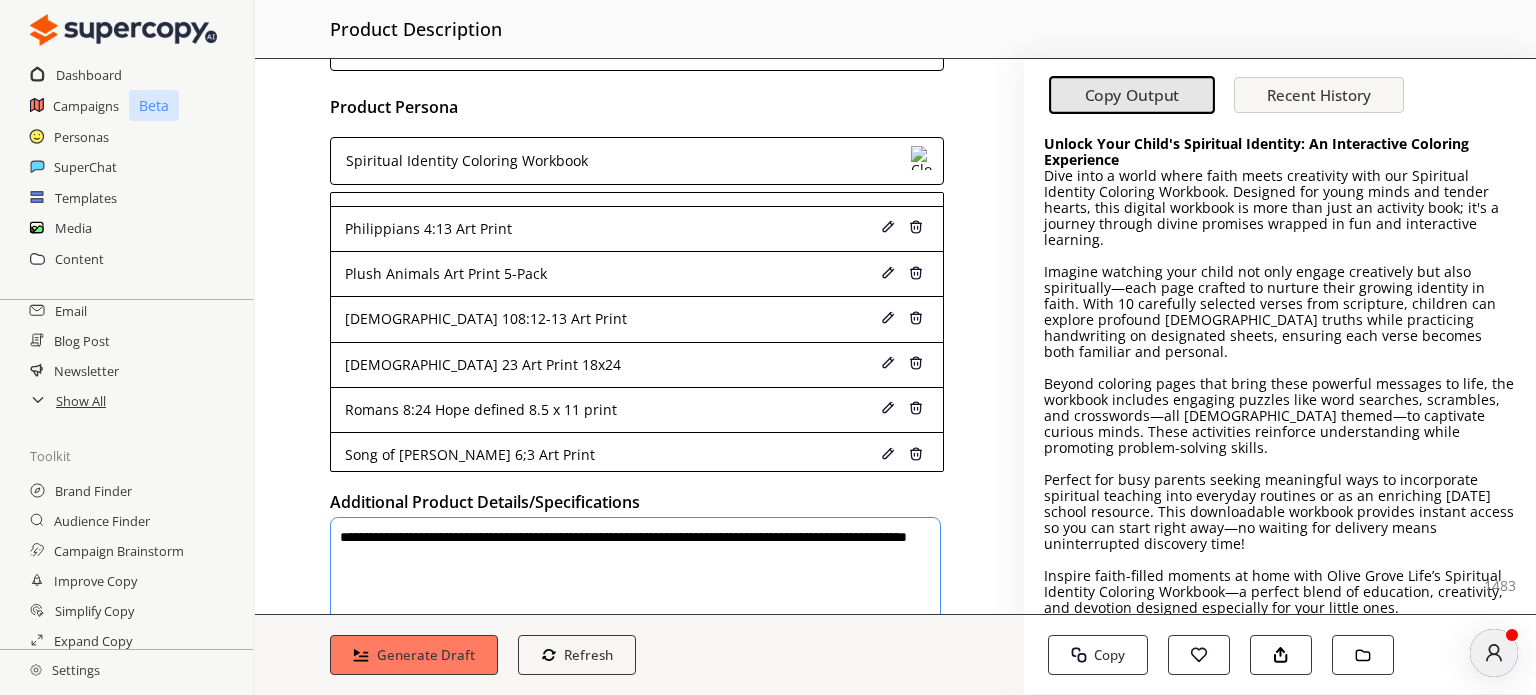 click on "Brand Persona     Olive Grove Life Audience Persona     Encouraged Parent Product Persona Spiritual Identity Coloring Workbook     Create a Product Persona  1 Corinthians 13:4 art print     1 Corinthians 13:13 Greatest Love Hoodie     1 Corinthians 13:13 Greatest Love T-Shirt     1 Corinthians 13:4-8 Love Defined Art Print     1 Corinthians 13:4-8 Short Sleeve T-shirt     1 Corinthians 13:6 NKJV Art Print     1 Corinthians 13:7a NIV Art Print     1 Corinthians 13:7b NIV Art Print     [DEMOGRAPHIC_DATA] 13:8 NIV Art Print     1 [PERSON_NAME] 4:20 Unisex Short Sleeve T-shirt     1 [PERSON_NAME] 4:8 God is Love [US_STATE][PERSON_NAME] Sleeve Tee     1 [PERSON_NAME] 4:8 God is Love T-shirt ([US_STATE])     1 [PERSON_NAME] 4:8 God is Love Unisex Hoodie ([US_STATE])     1 [PERSON_NAME] 4:8 God is Love Unisex Hoodie ([US_STATE])     1 [PERSON_NAME] 4:8 God is Love Unisex Long Sleeve Tee ([US_STATE])     1 [PERSON_NAME] 4:8 God is Love Unisex Long Sleeve Tee ([US_STATE])     1 [PERSON_NAME] 4:8 [DEMOGRAPHIC_DATA] is Love Unisex Sweatshirt ([US_STATE])     1 [PERSON_NAME] 4:8 [DEMOGRAPHIC_DATA] is Love Unisex t-shirt ([US_STATE])" at bounding box center (639, 336) 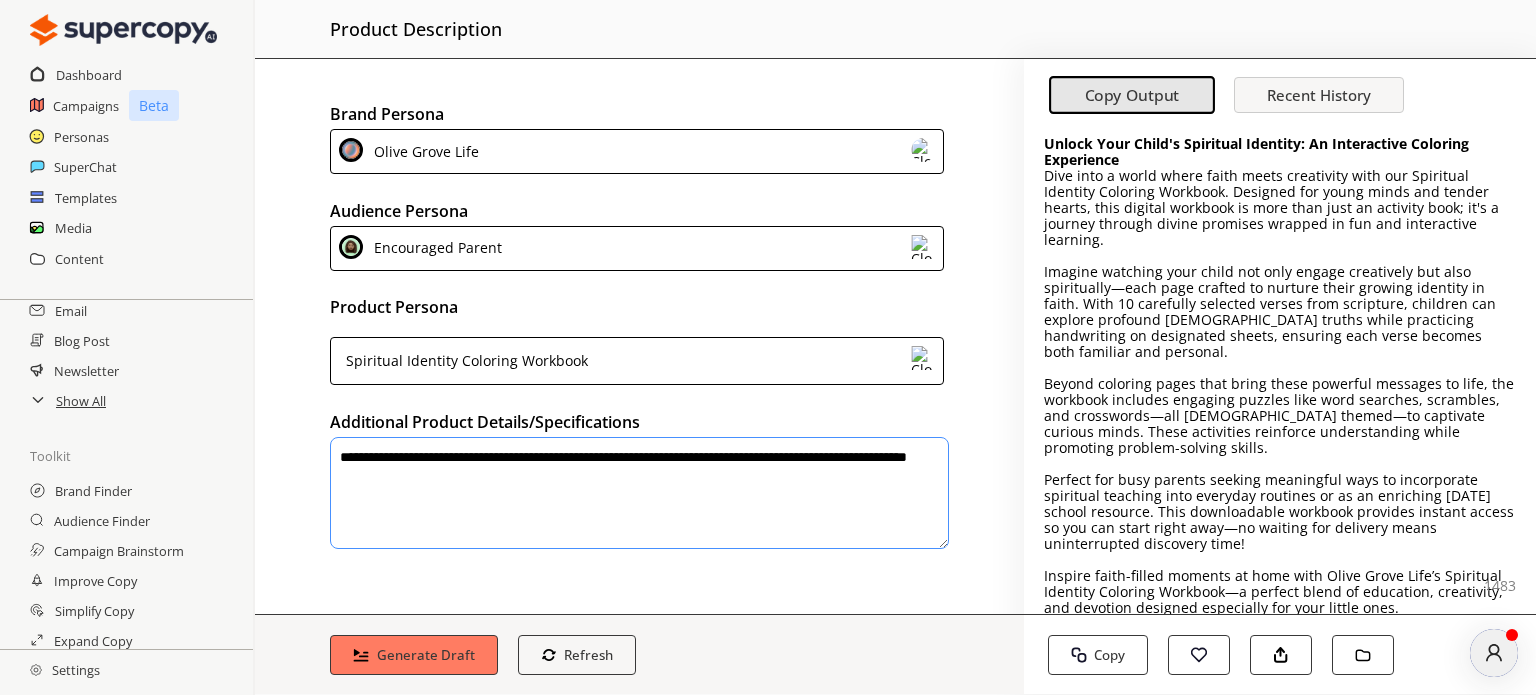 scroll, scrollTop: 0, scrollLeft: 0, axis: both 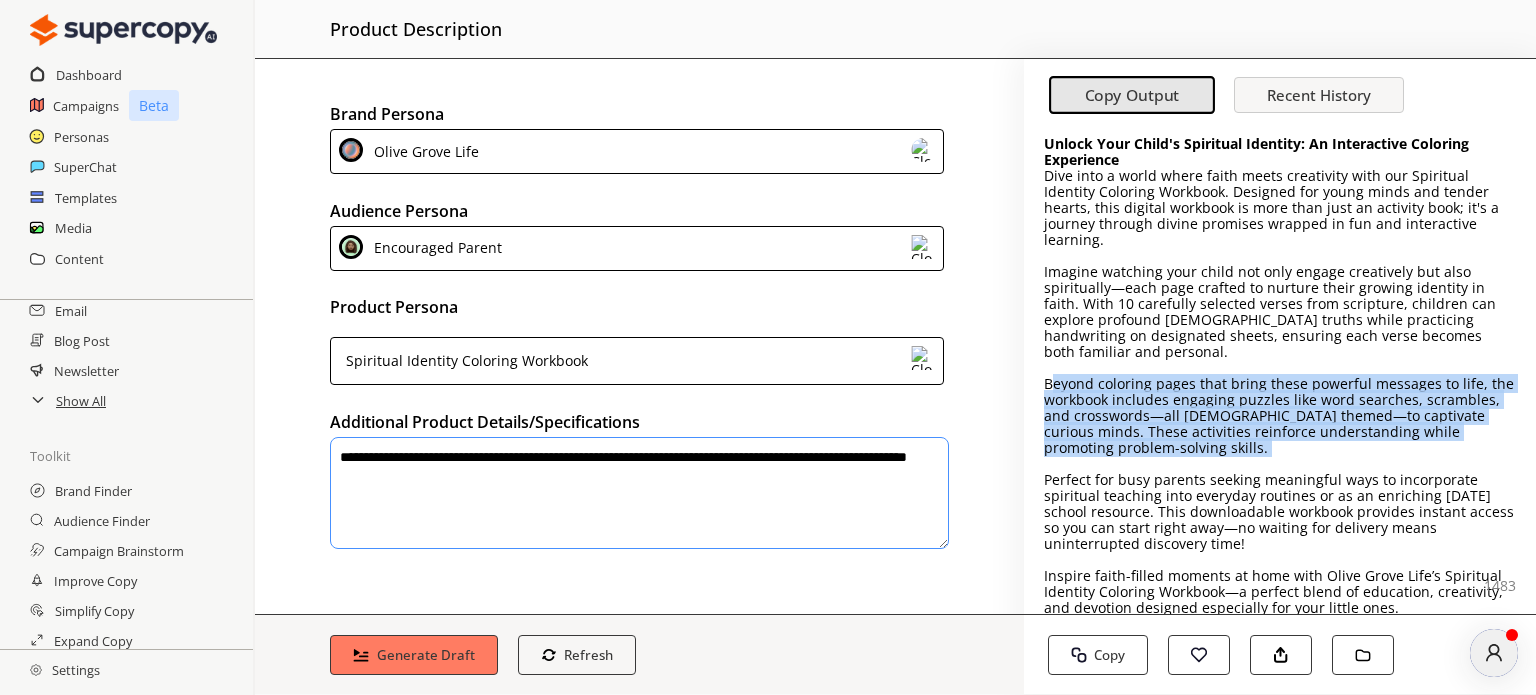 drag, startPoint x: 1048, startPoint y: 353, endPoint x: 1160, endPoint y: 425, distance: 133.14653 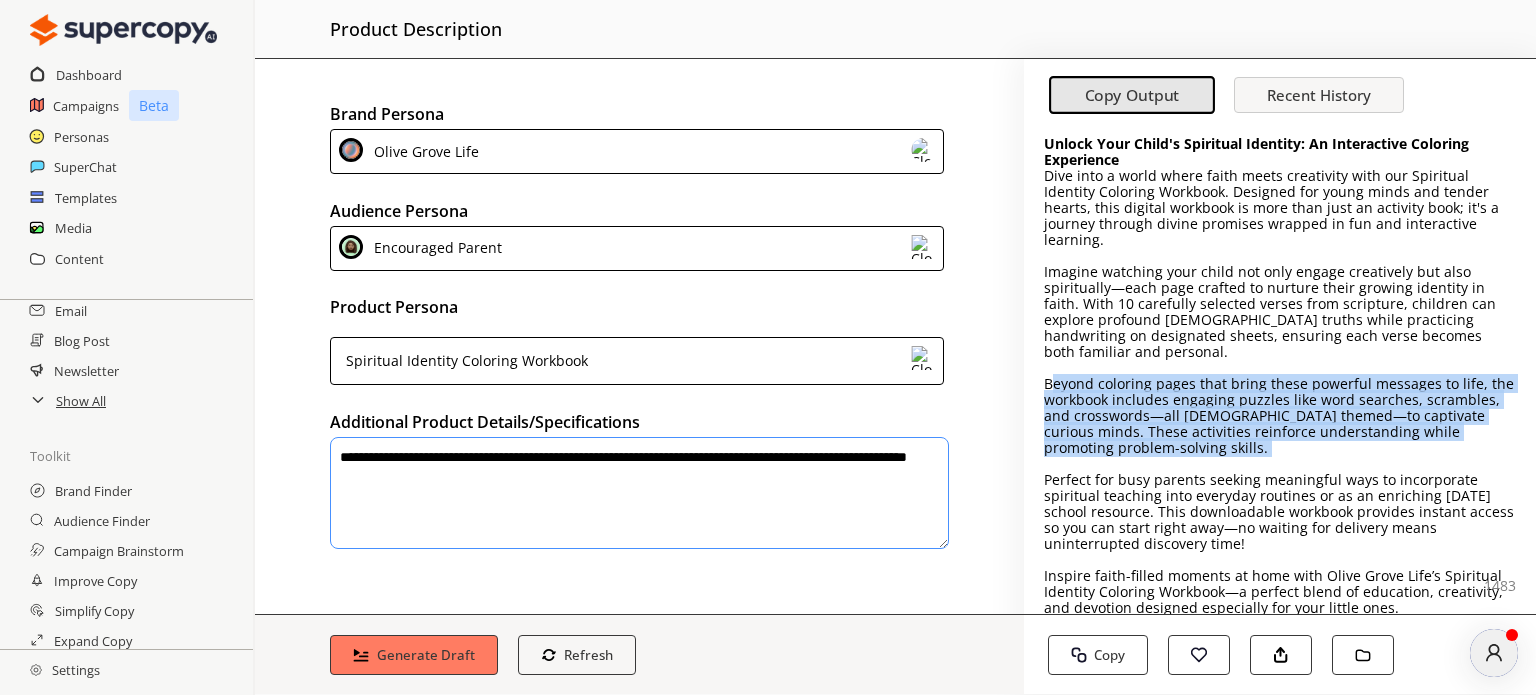 click on "Unlock Your Child's Spiritual Identity: An Interactive Coloring Experience Dive into a world where faith meets creativity with our Spiritual Identity Coloring Workbook. Designed for young minds and tender hearts, this digital workbook is more than just an activity book; it's a journey through divine promises wrapped in fun and interactive learning.
Imagine watching your child not only engage creatively but also spiritually—each page crafted to nurture their growing identity in faith. With 10 carefully selected verses from scripture, children can explore profound [DEMOGRAPHIC_DATA] truths while practicing handwriting on designated sheets, ensuring each verse becomes both familiar and personal.
Beyond coloring pages that bring these powerful messages to life, the workbook includes engaging puzzles like word searches, scrambles, and crosswords—all [DEMOGRAPHIC_DATA] themed—to captivate curious minds. These activities reinforce understanding while promoting problem-solving skills.
[Link To Purchase]" at bounding box center (1280, 384) 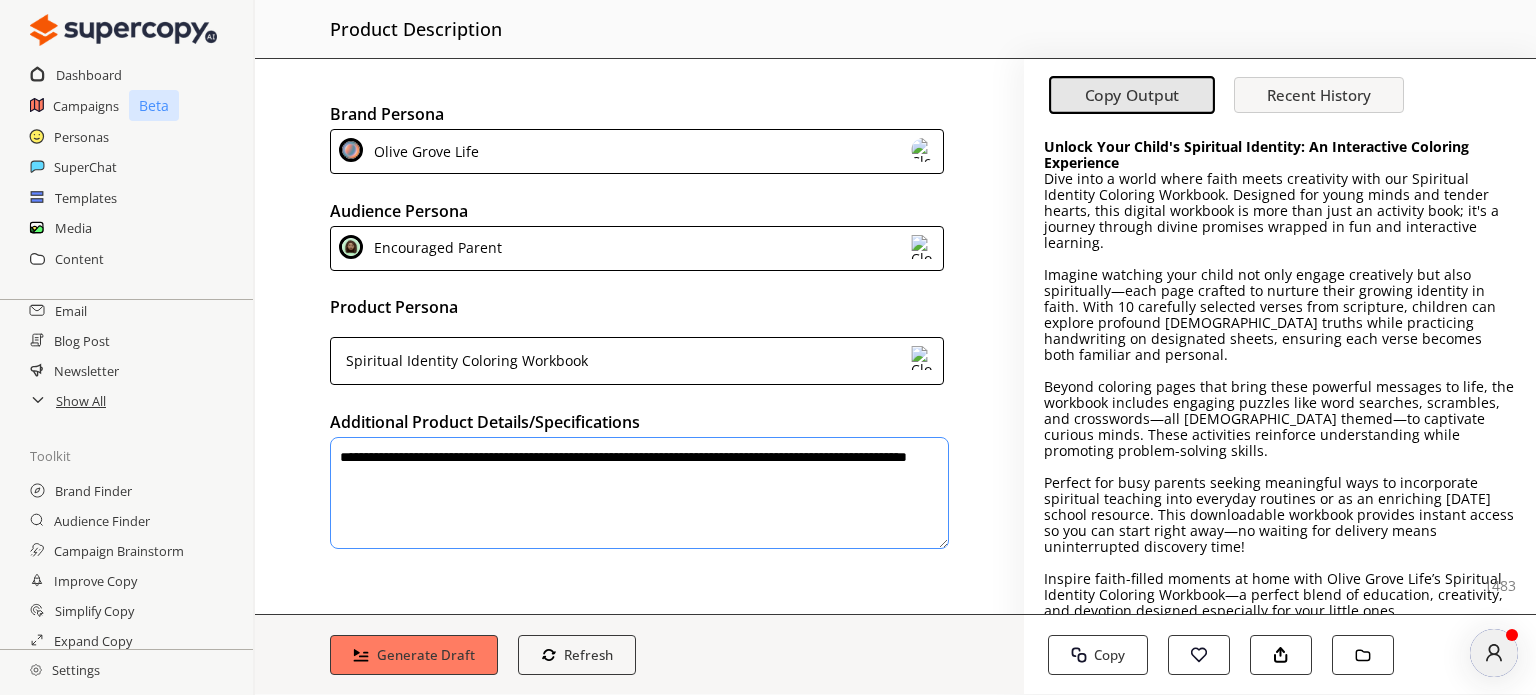 scroll, scrollTop: 0, scrollLeft: 0, axis: both 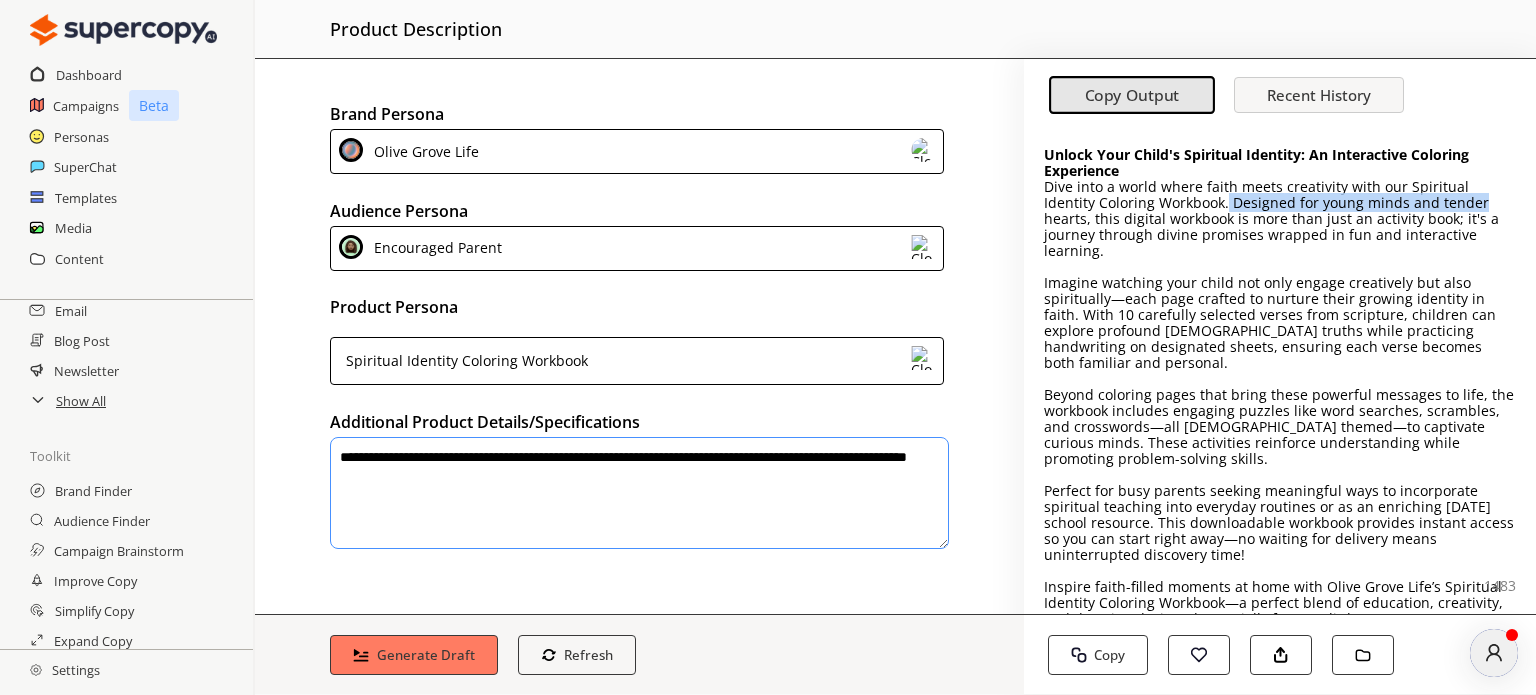 drag, startPoint x: 1173, startPoint y: 202, endPoint x: 1424, endPoint y: 203, distance: 251.002 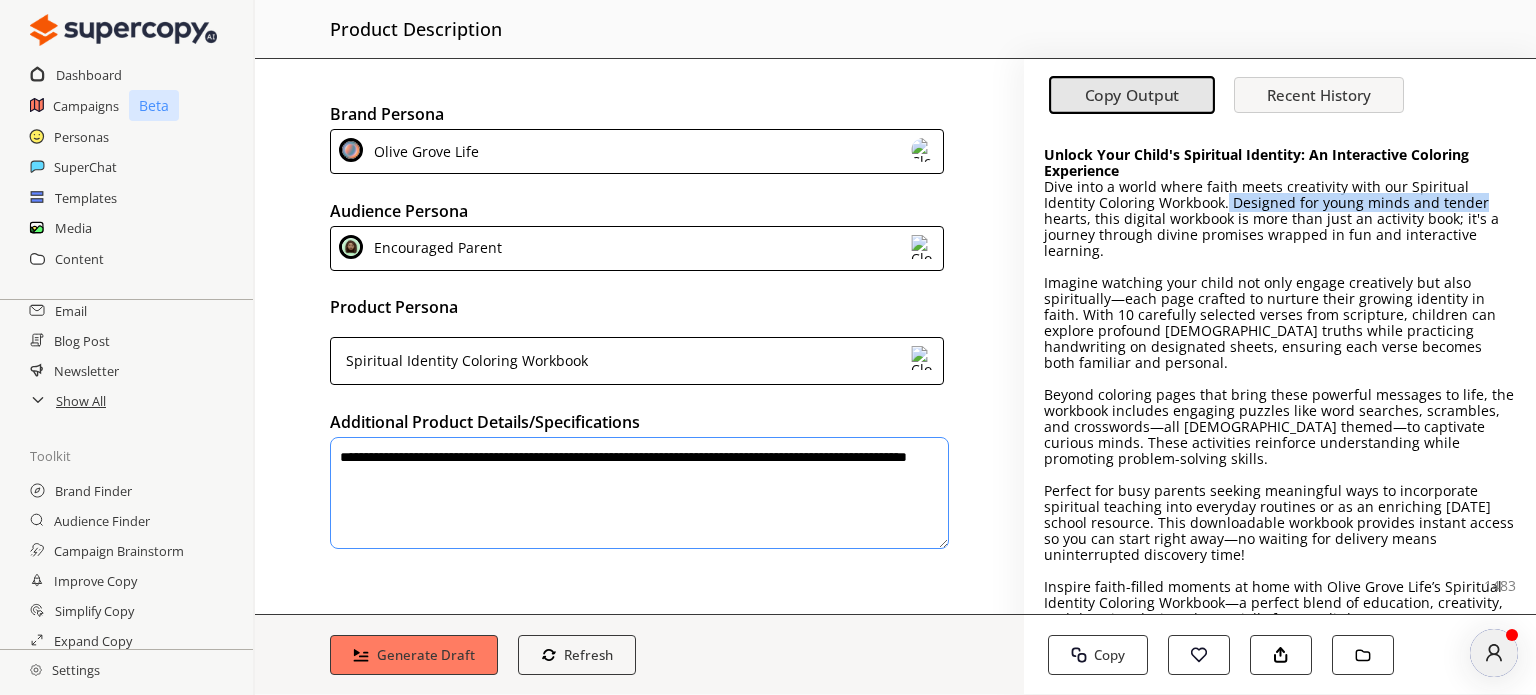 click on "Dive into a world where faith meets creativity with our Spiritual Identity Coloring Workbook. Designed for young minds and tender hearts, this digital workbook is more than just an activity book; it's a journey through divine promises wrapped in fun and interactive learning." at bounding box center [1280, 219] 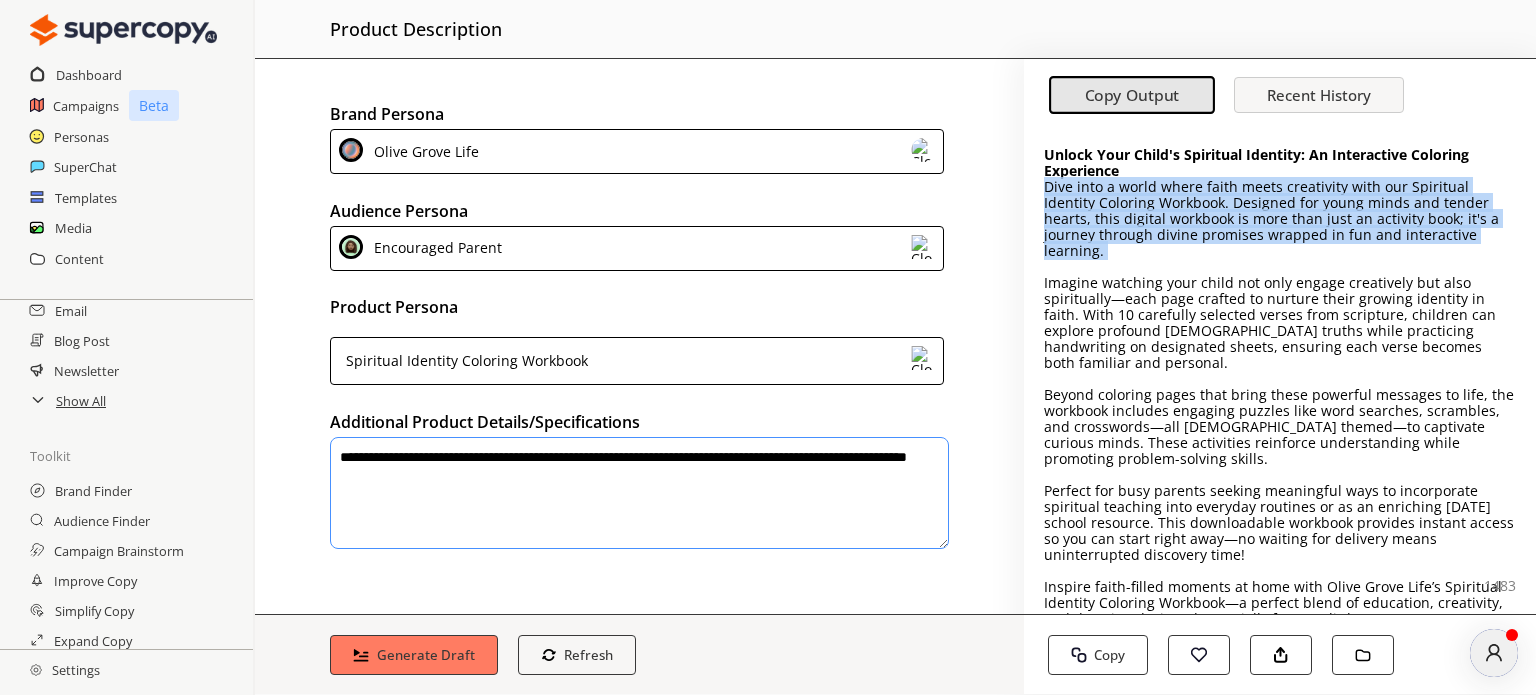 drag, startPoint x: 1045, startPoint y: 190, endPoint x: 1489, endPoint y: 247, distance: 447.64383 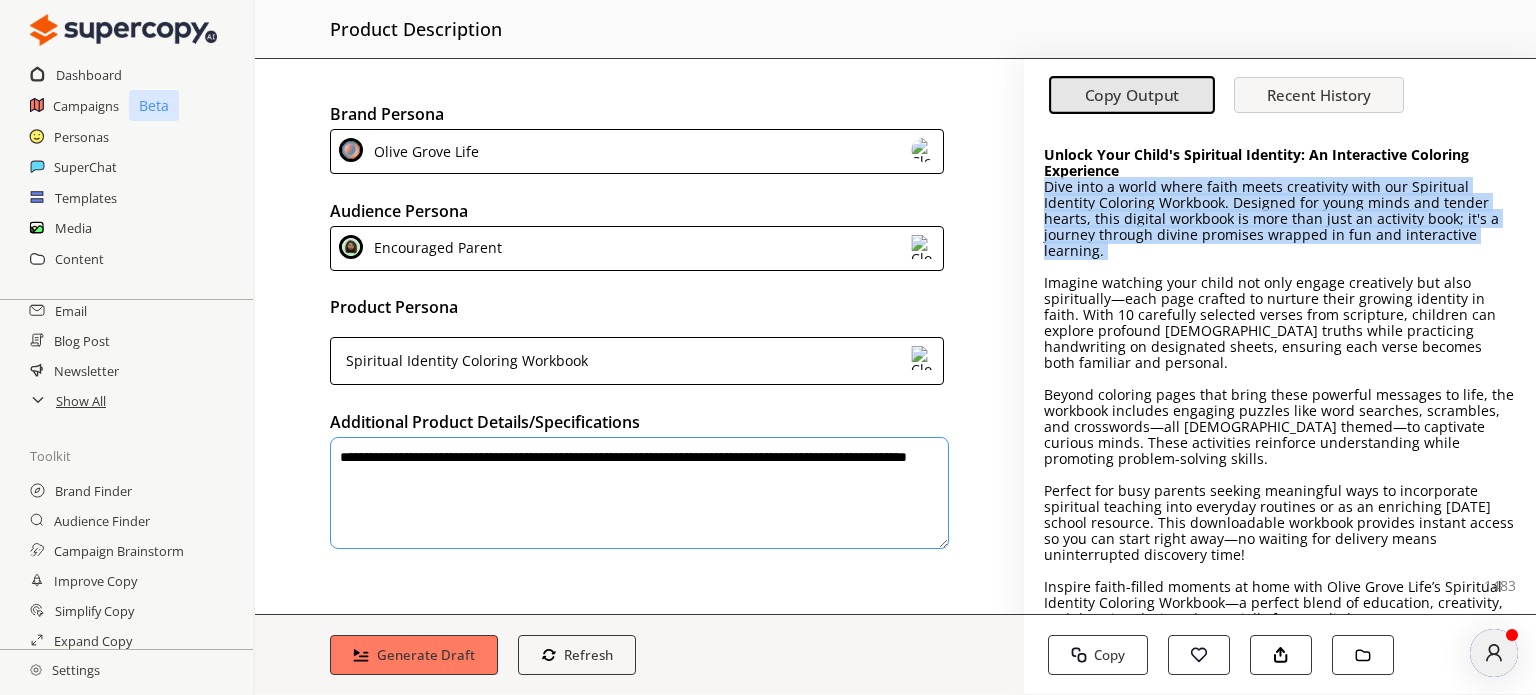 click on "Unlock Your Child's Spiritual Identity: An Interactive Coloring Experience Dive into a world where faith meets creativity with our Spiritual Identity Coloring Workbook. Designed for young minds and tender hearts, this digital workbook is more than just an activity book; it's a journey through divine promises wrapped in fun and interactive learning.
Imagine watching your child not only engage creatively but also spiritually—each page crafted to nurture their growing identity in faith. With 10 carefully selected verses from scripture, children can explore profound [DEMOGRAPHIC_DATA] truths while practicing handwriting on designated sheets, ensuring each verse becomes both familiar and personal.
Beyond coloring pages that bring these powerful messages to life, the workbook includes engaging puzzles like word searches, scrambles, and crosswords—all [DEMOGRAPHIC_DATA] themed—to captivate curious minds. These activities reinforce understanding while promoting problem-solving skills.
[Link To Purchase]" at bounding box center [1280, 395] 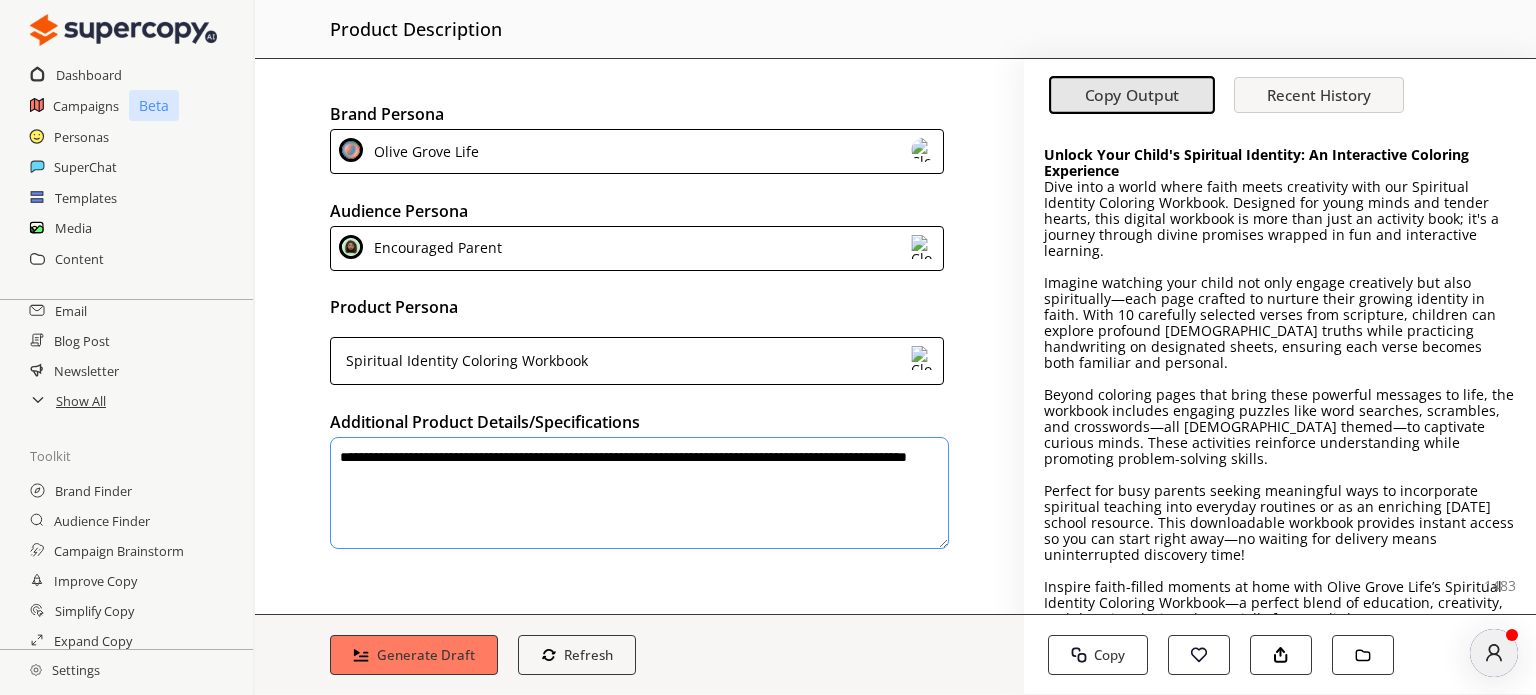 click on "Spiritual Identity Coloring Workbook" at bounding box center [637, 361] 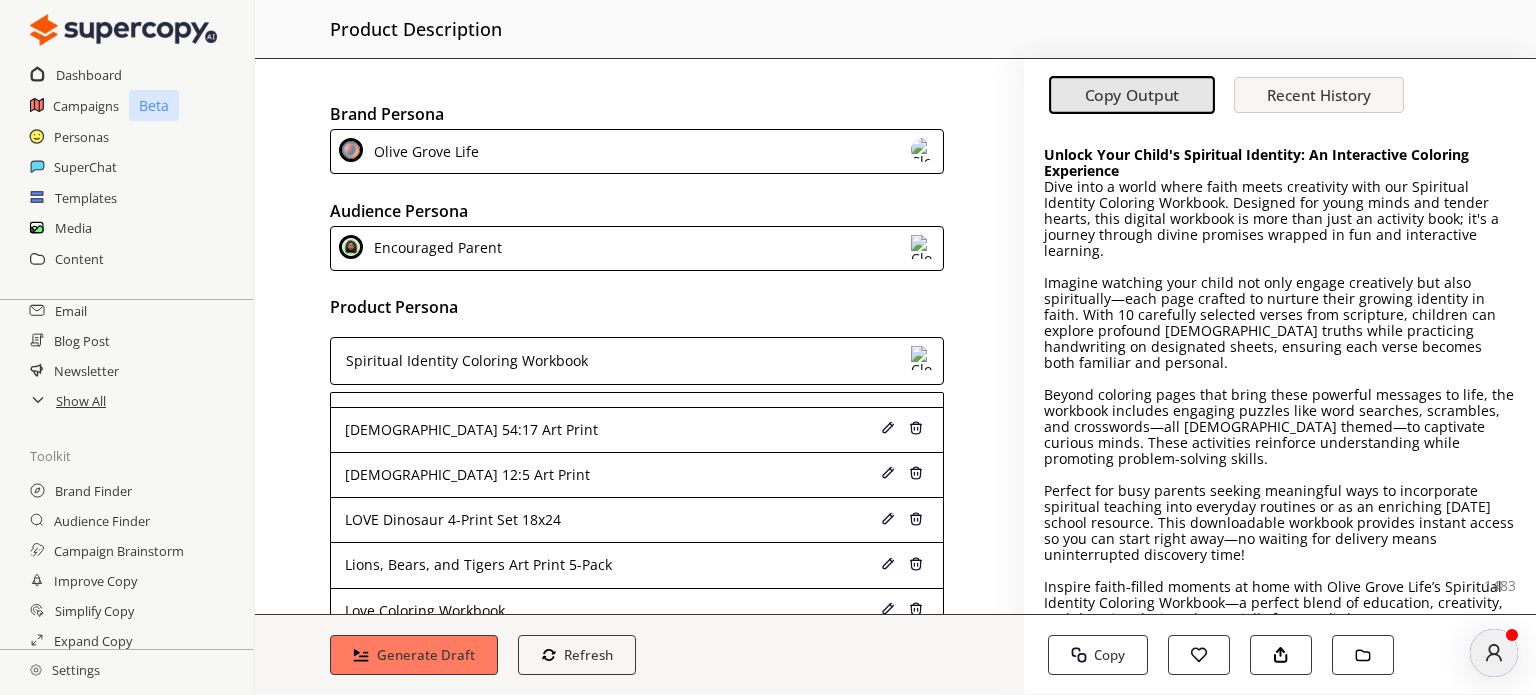 scroll, scrollTop: 2300, scrollLeft: 0, axis: vertical 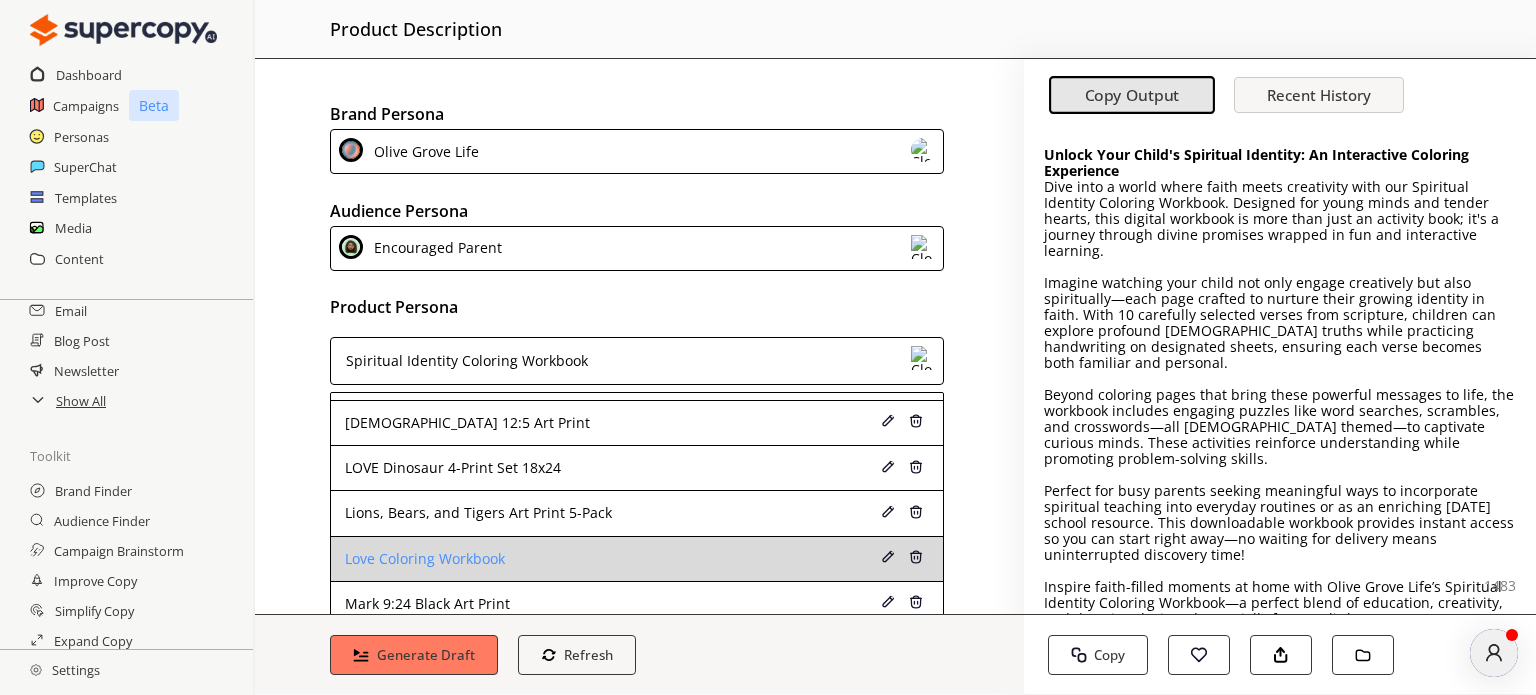 click on "Love Coloring Workbook" at bounding box center (637, 559) 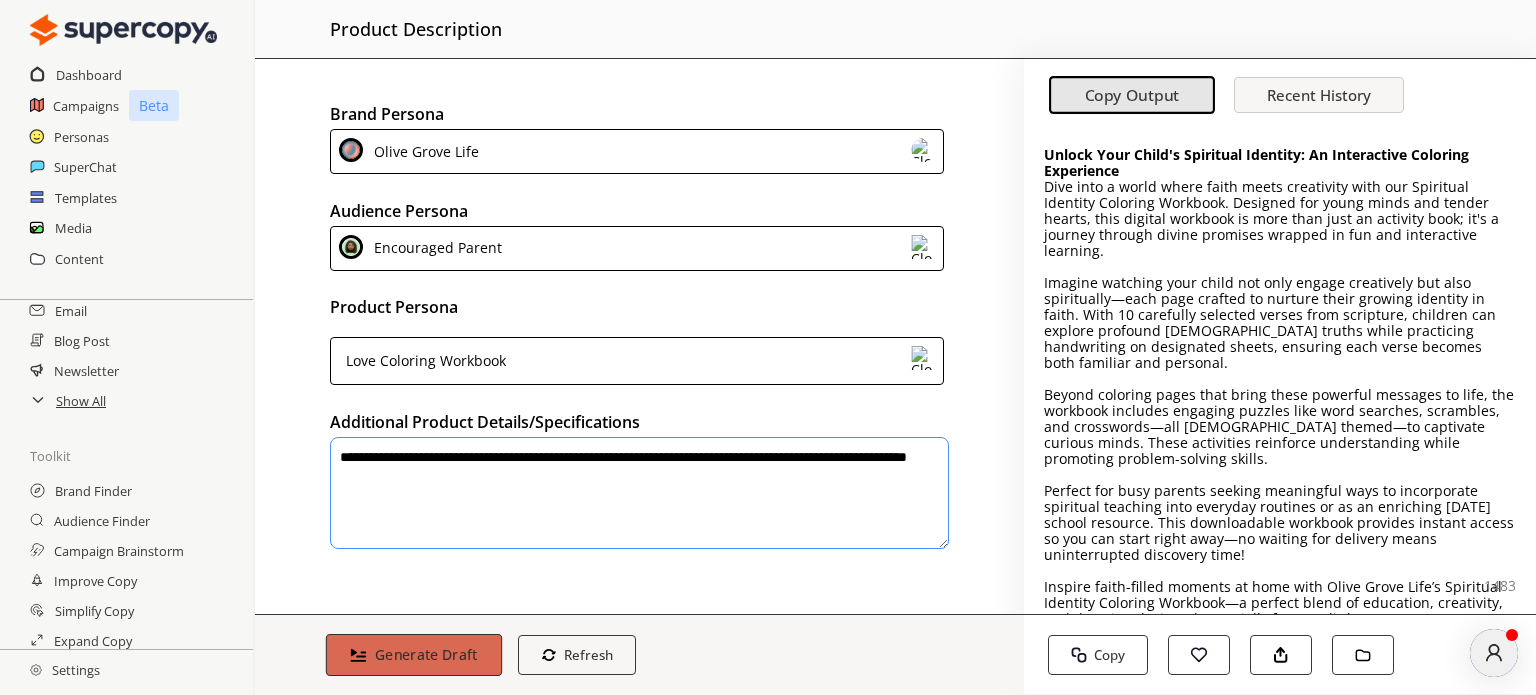 click on "Generate Draft" at bounding box center (414, 655) 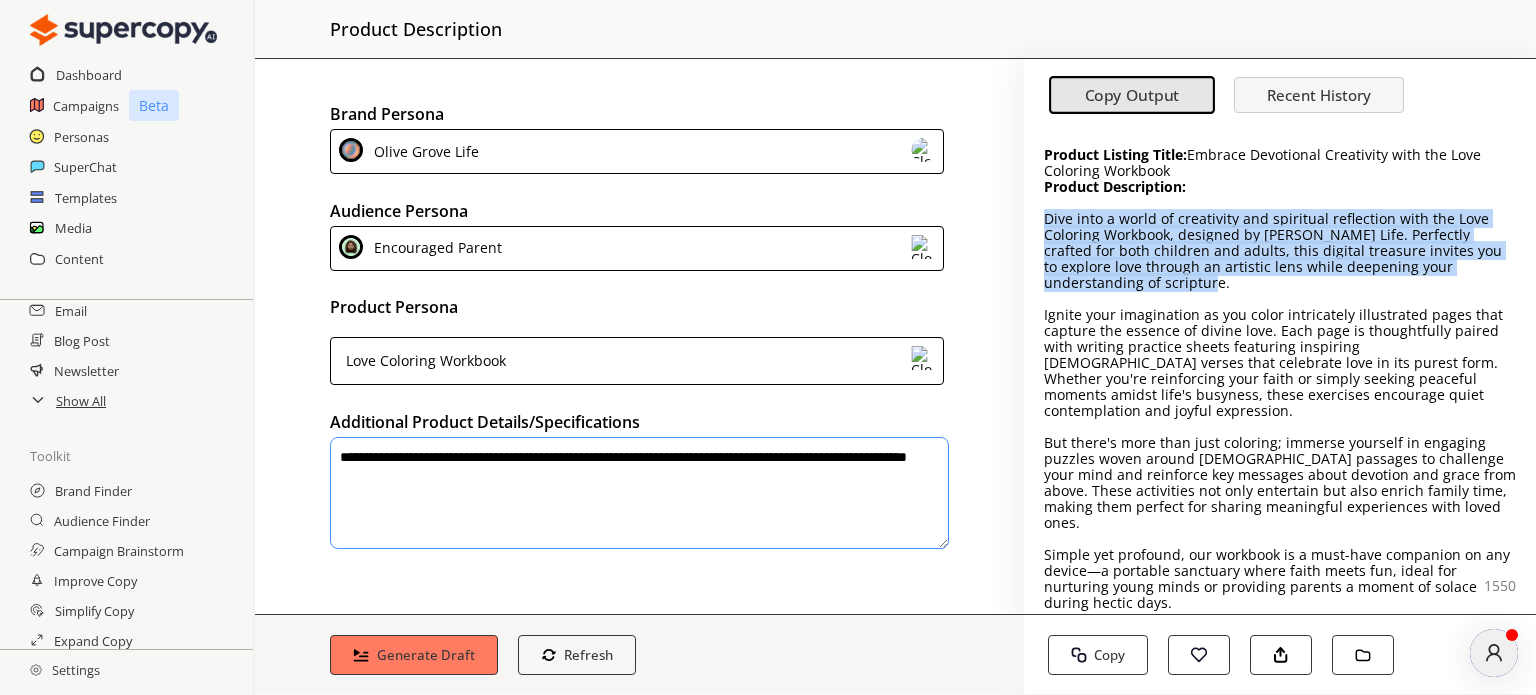 drag, startPoint x: 1044, startPoint y: 222, endPoint x: 1191, endPoint y: 288, distance: 161.13658 